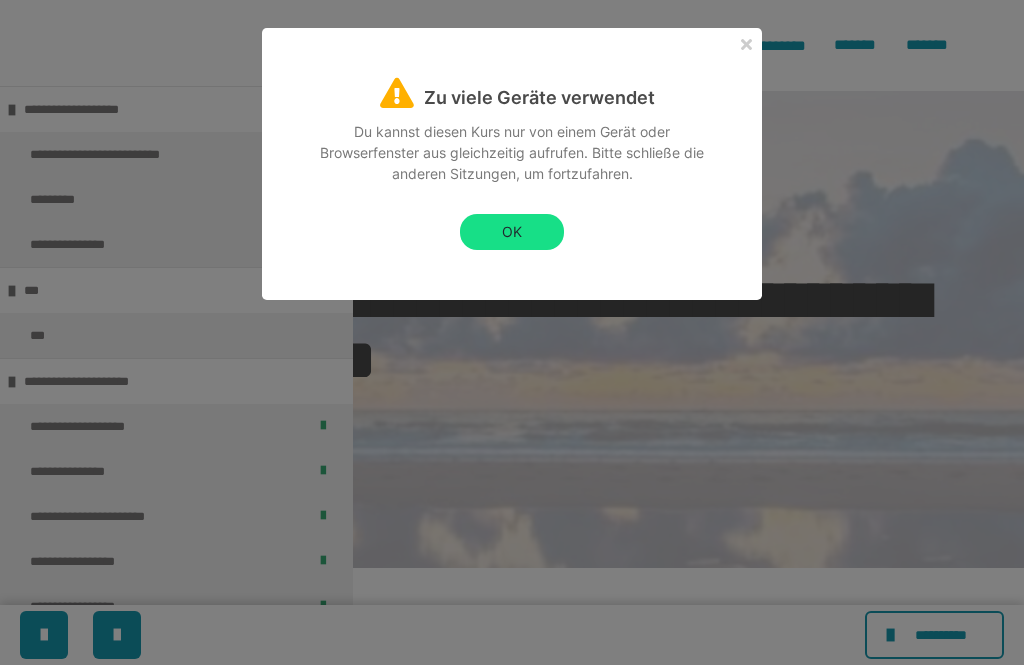 click on "OK" at bounding box center [512, 232] 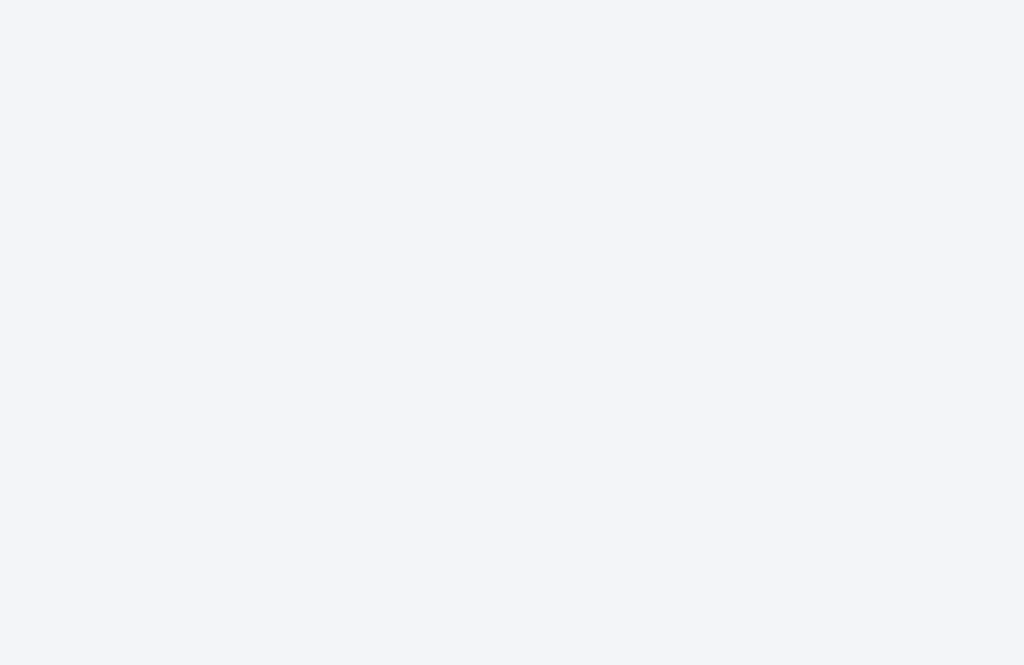 scroll, scrollTop: 116, scrollLeft: 126, axis: both 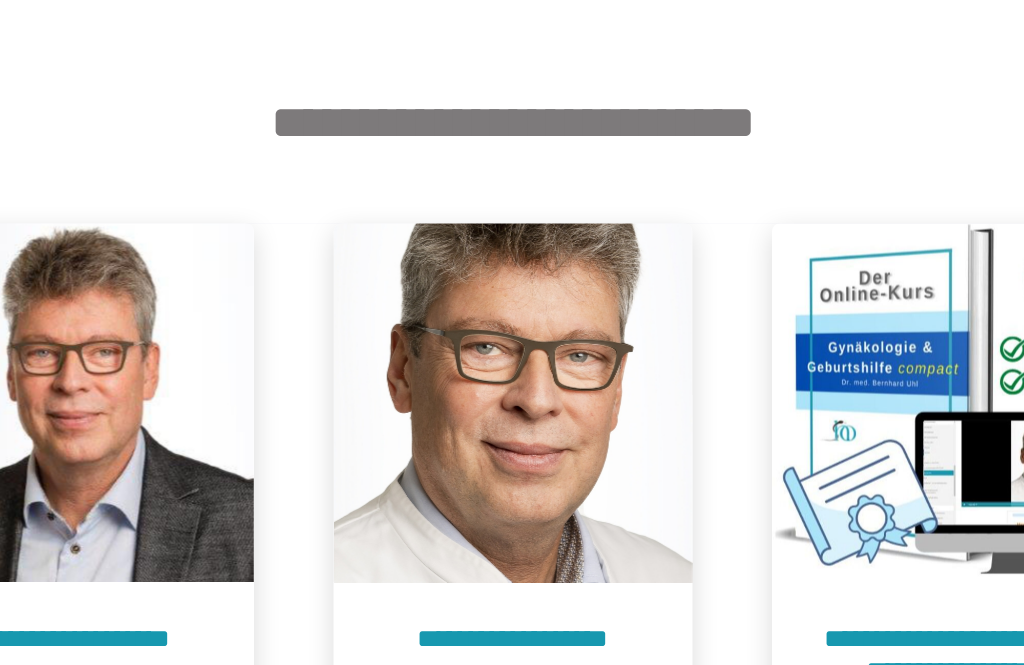 click at bounding box center (842, 419) 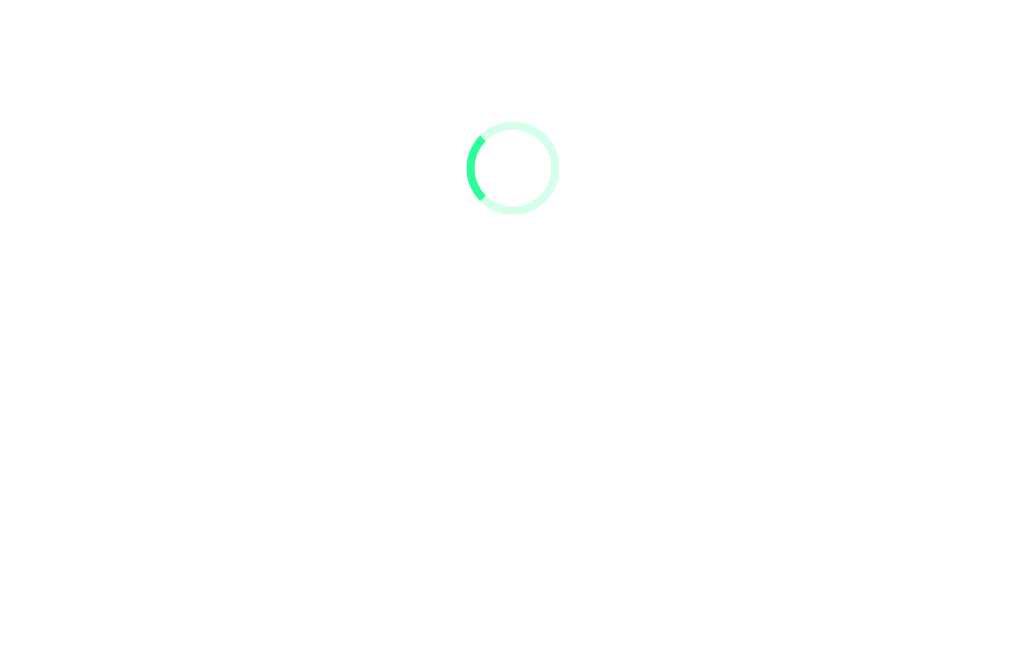 scroll, scrollTop: 155, scrollLeft: 0, axis: vertical 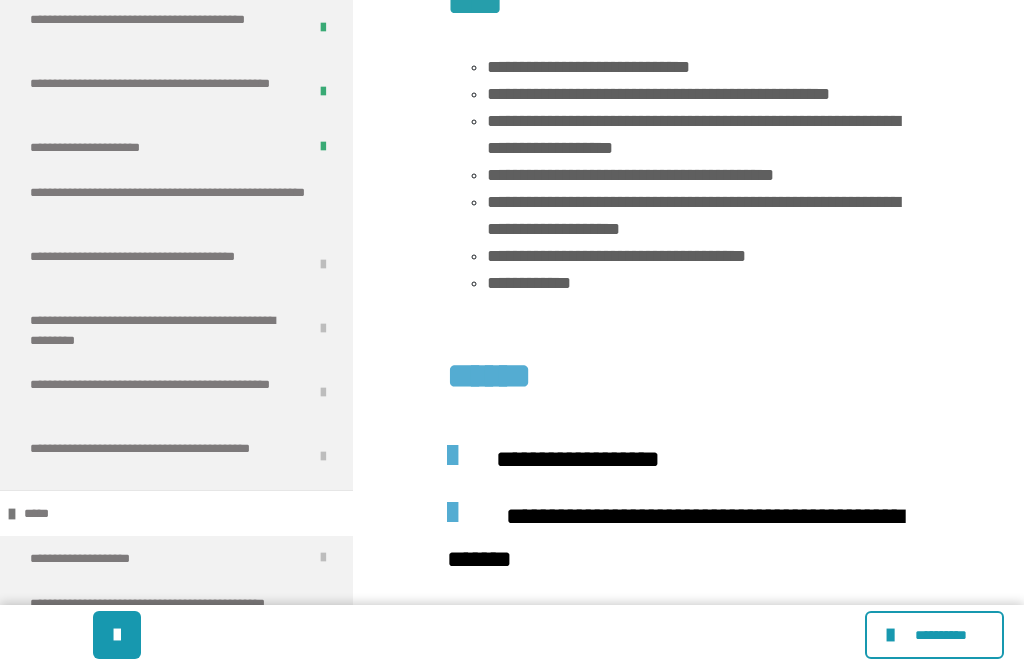 click on "**********" at bounding box center [168, 202] 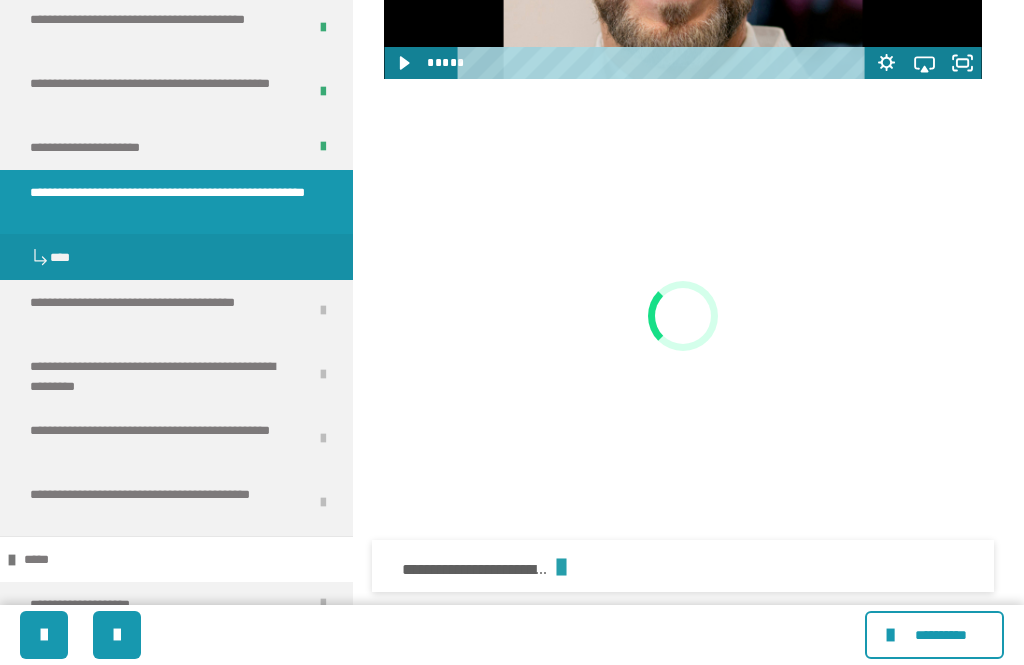 scroll, scrollTop: 1135, scrollLeft: 0, axis: vertical 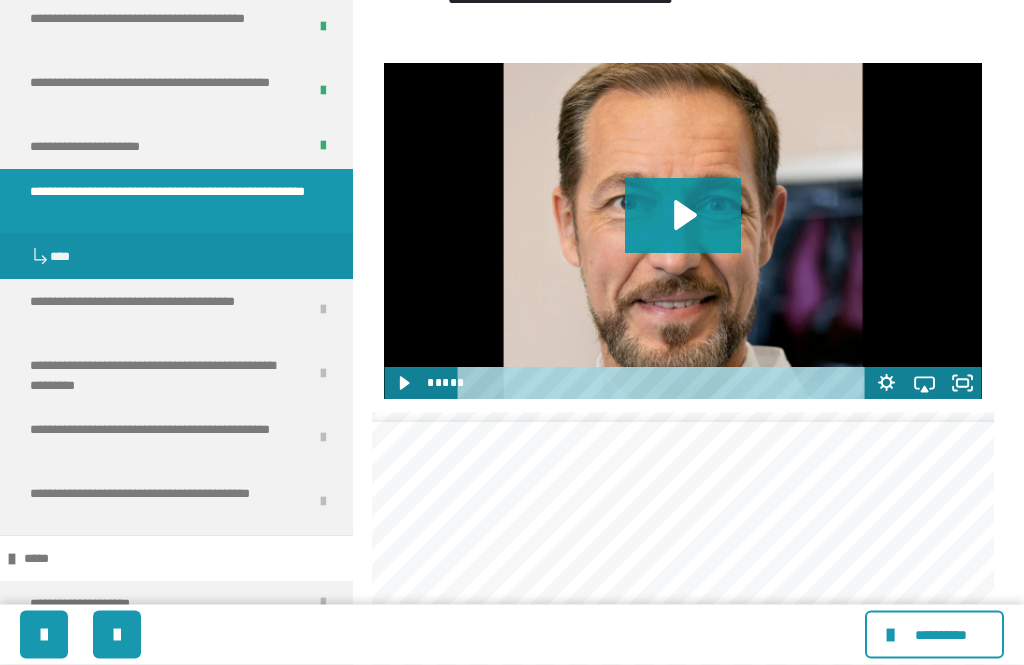 click 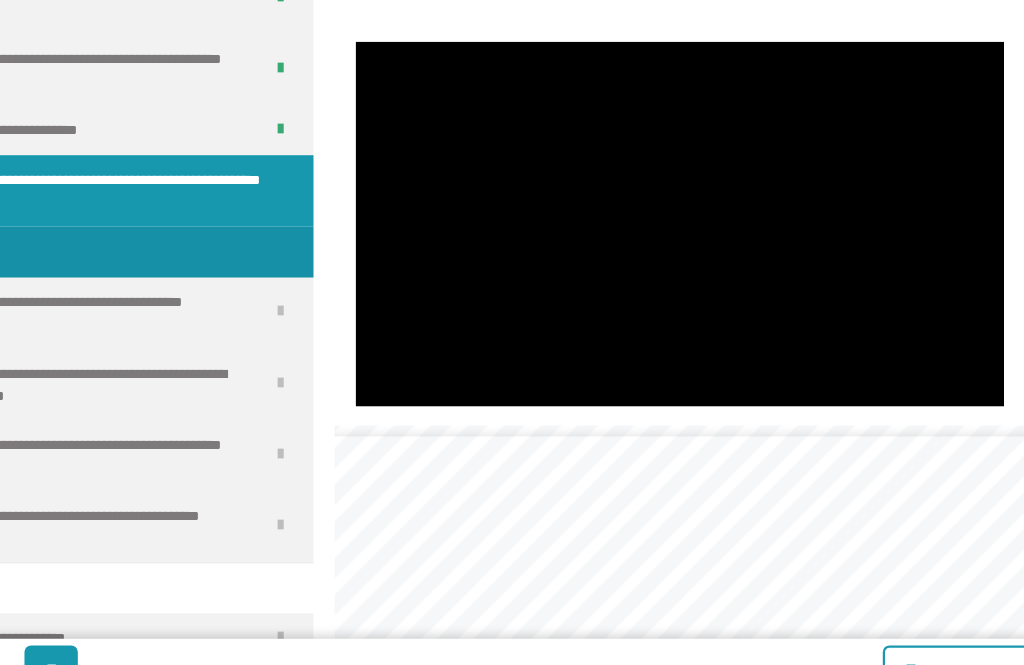 scroll, scrollTop: 808, scrollLeft: 0, axis: vertical 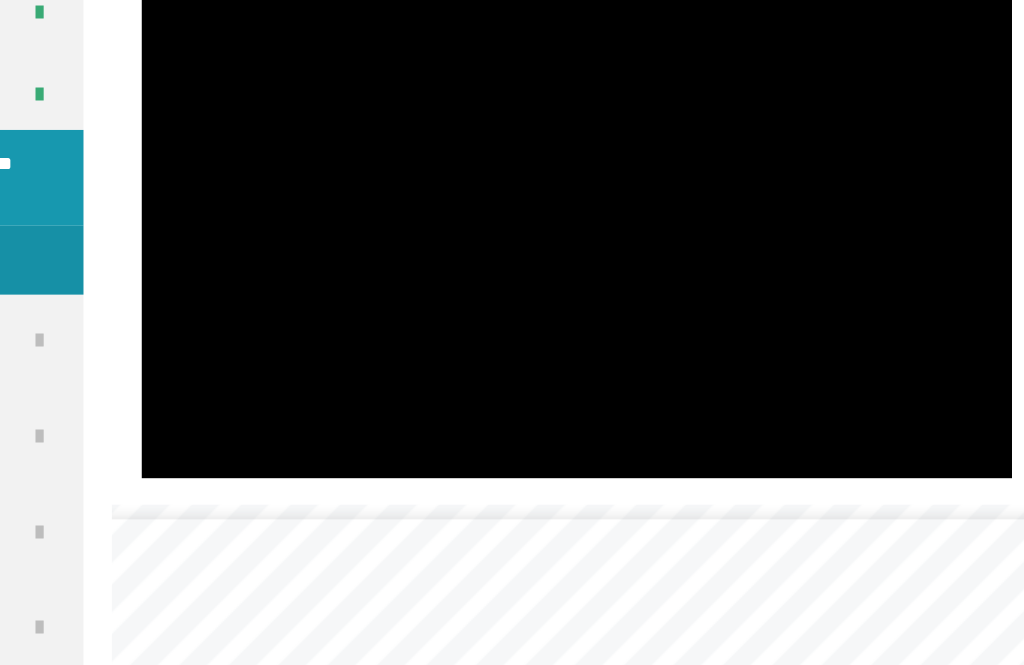 click at bounding box center (683, 239) 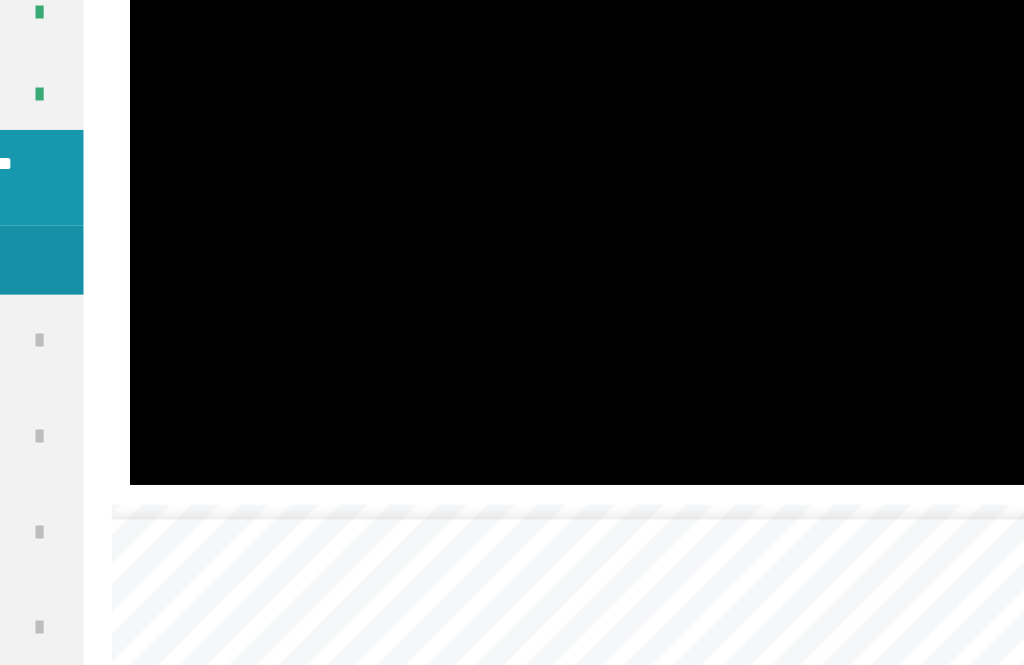 click at bounding box center (682, 239) 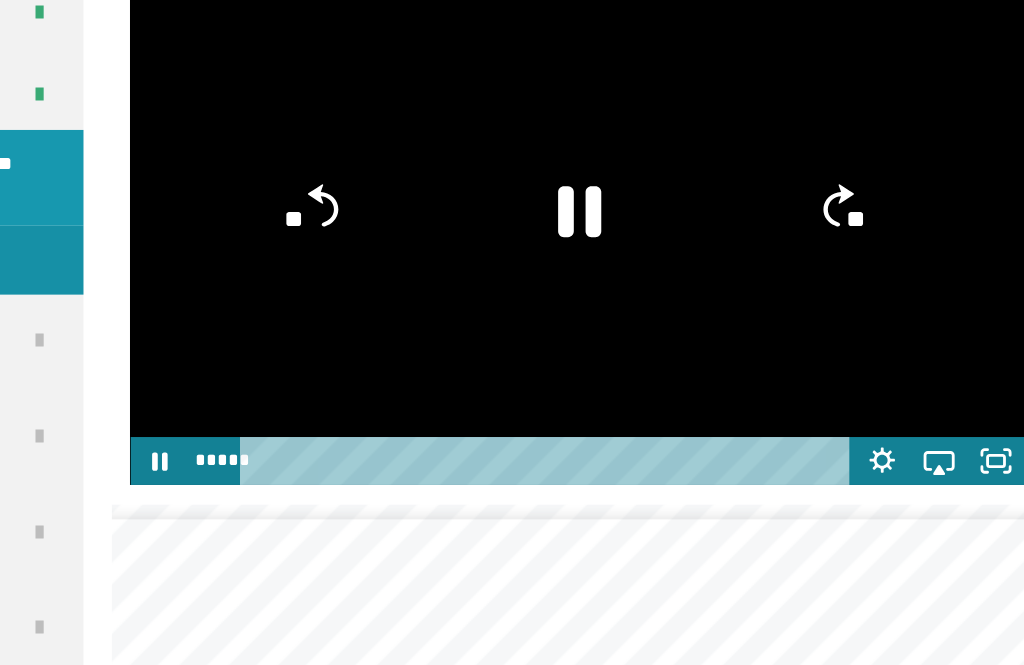click 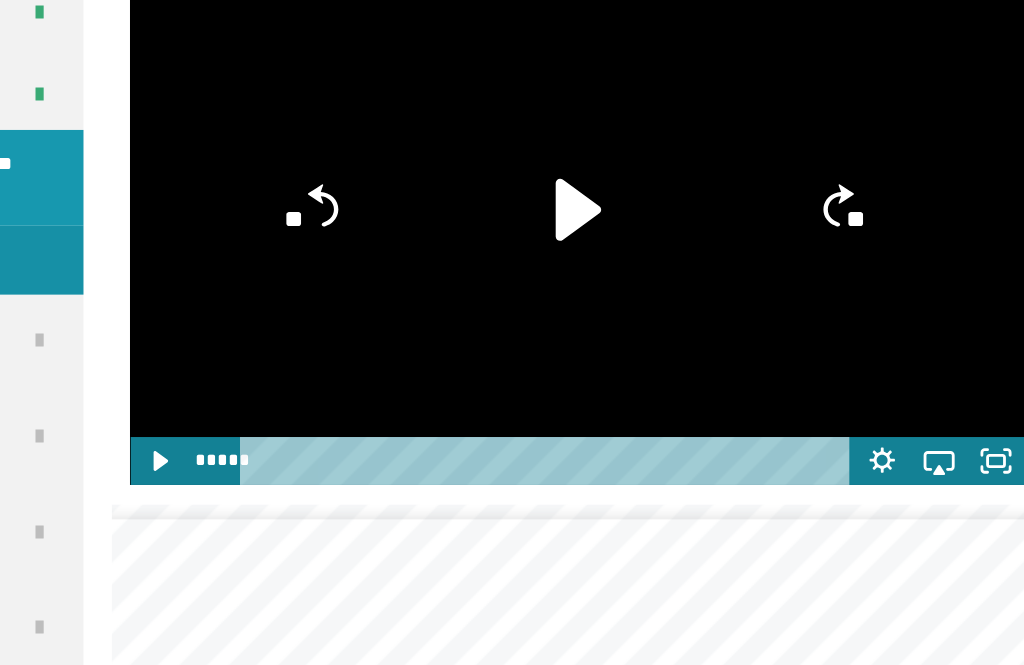 click 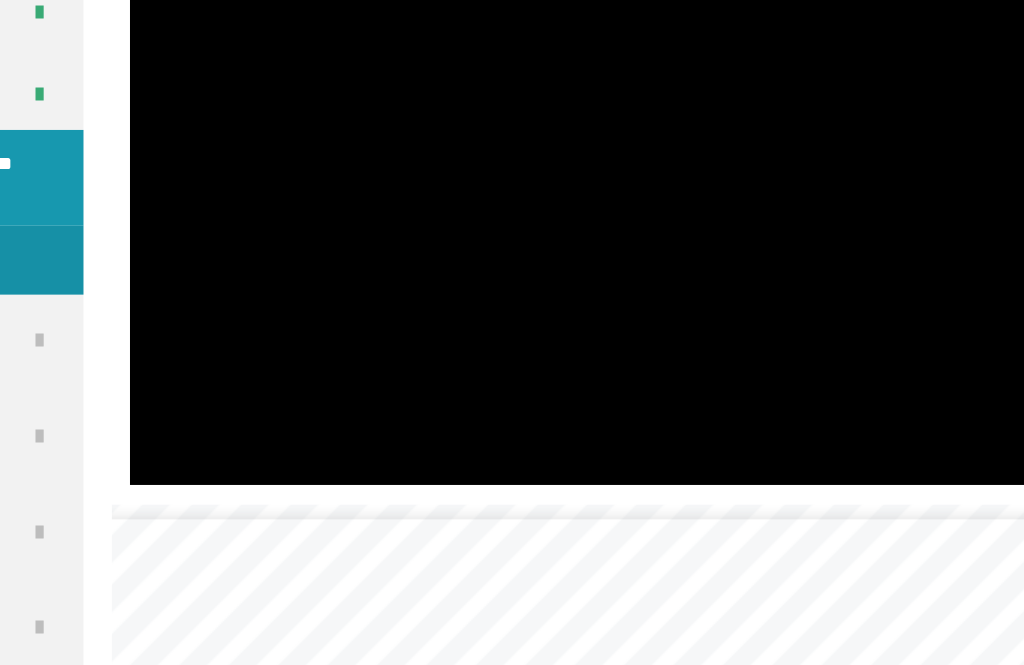 click at bounding box center (682, 239) 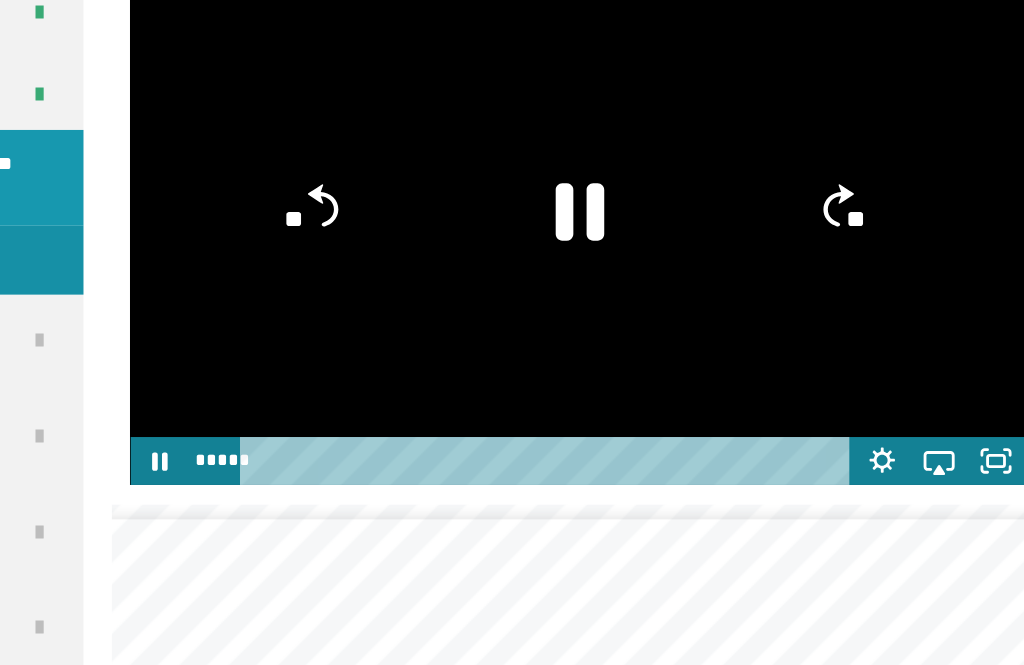 click 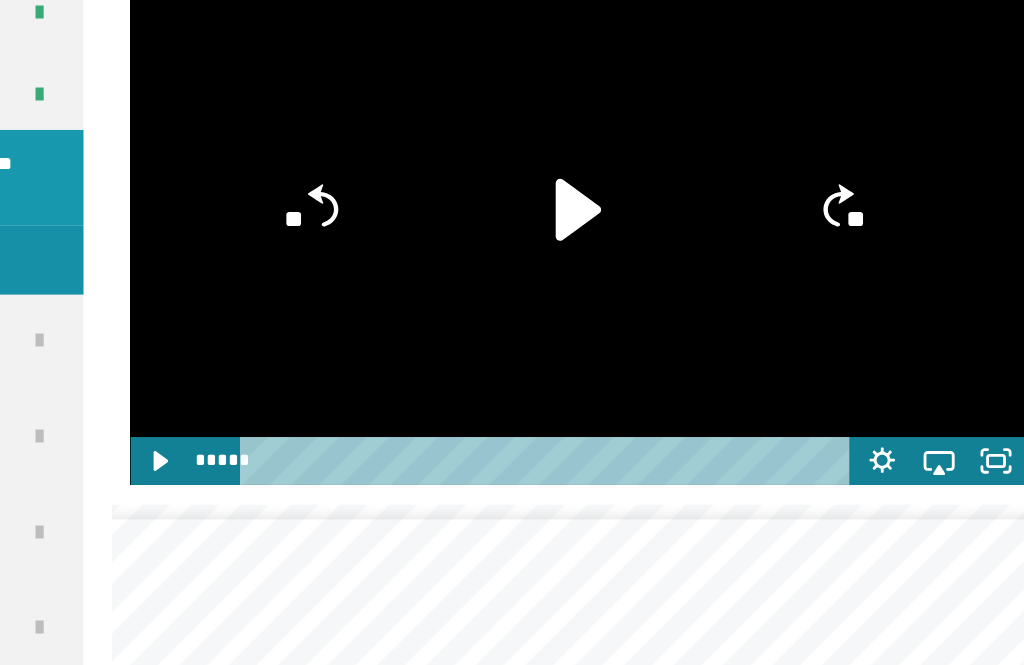 click 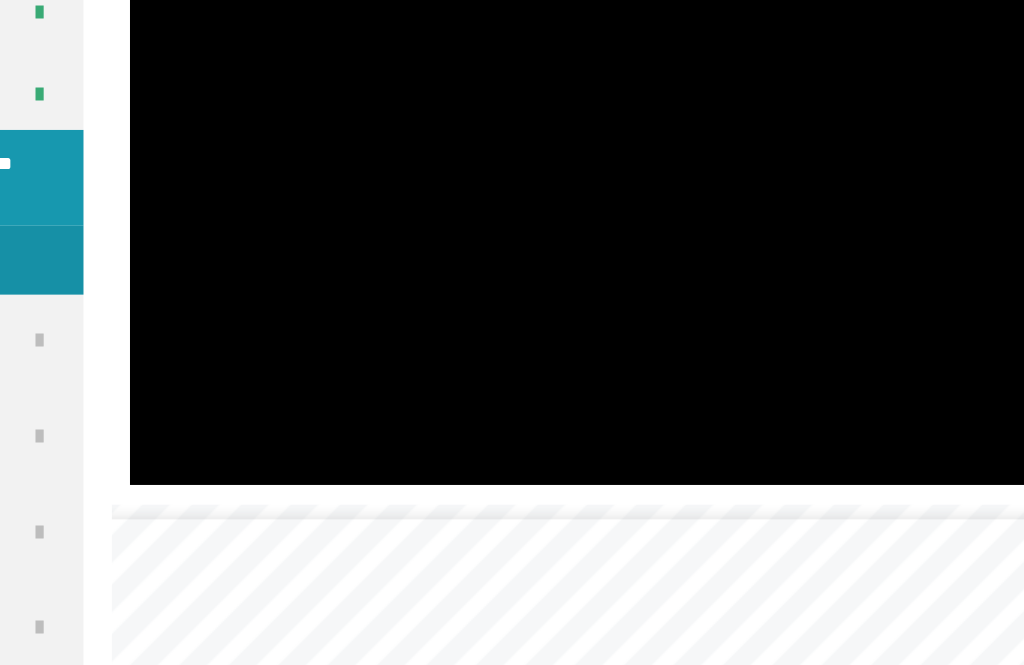 click at bounding box center (682, 239) 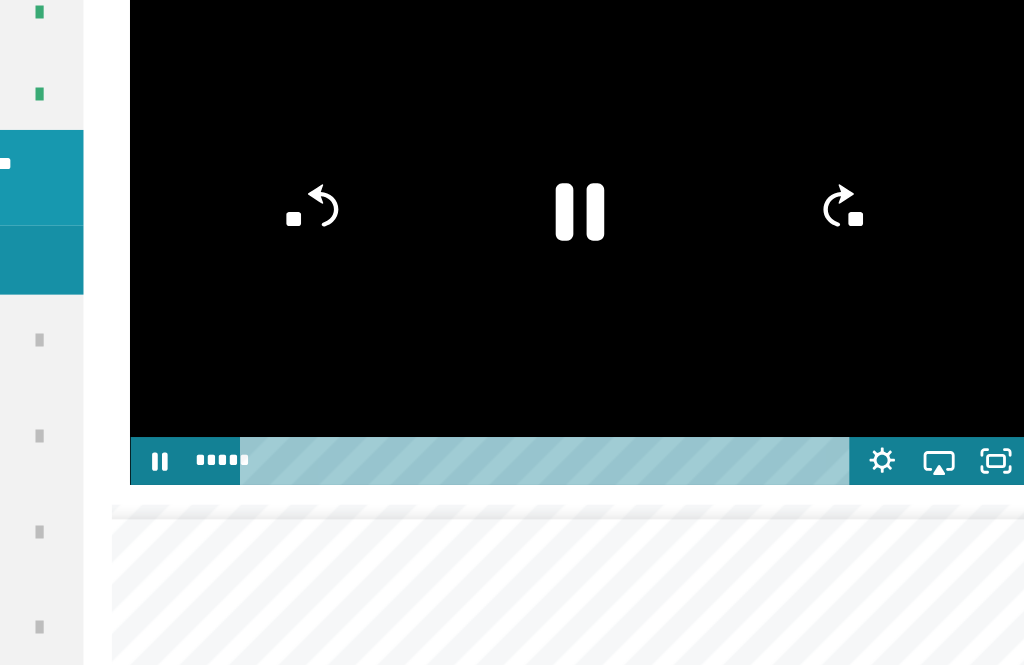 click 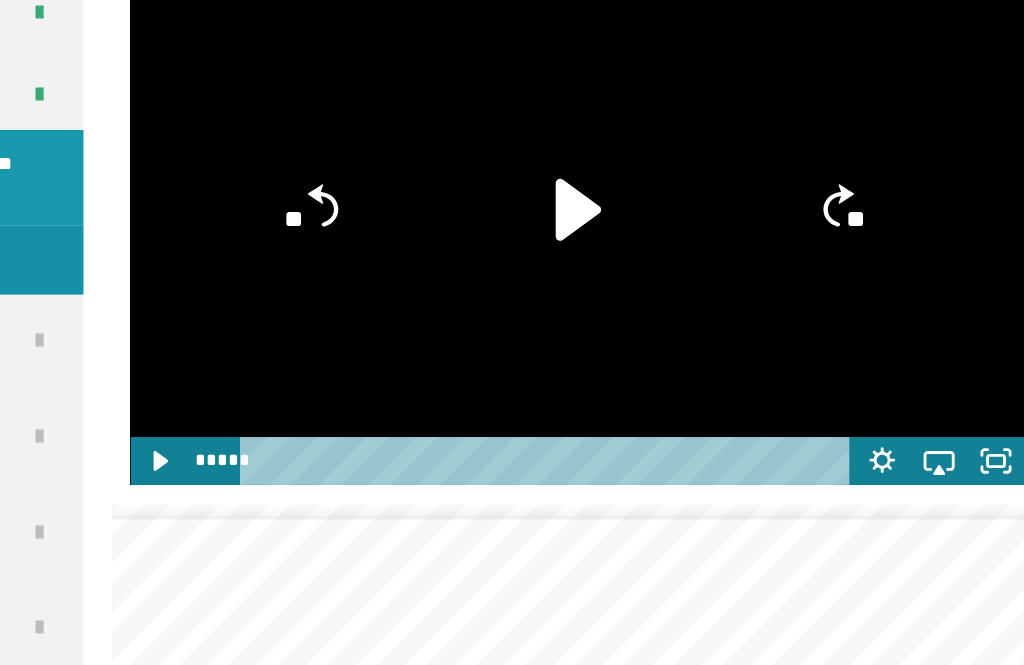 click 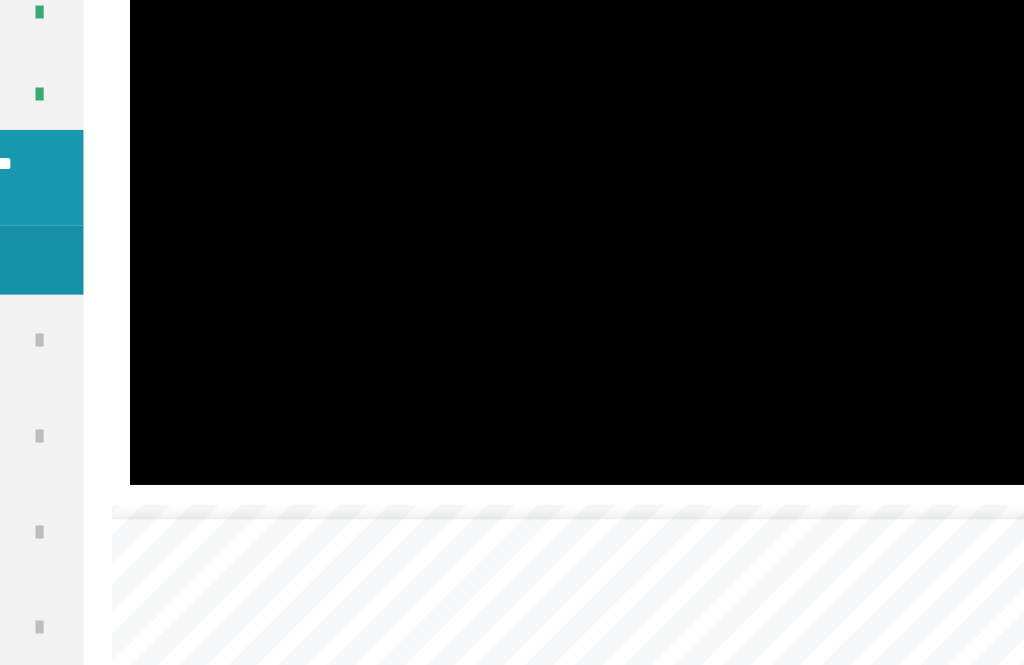 click at bounding box center [682, 239] 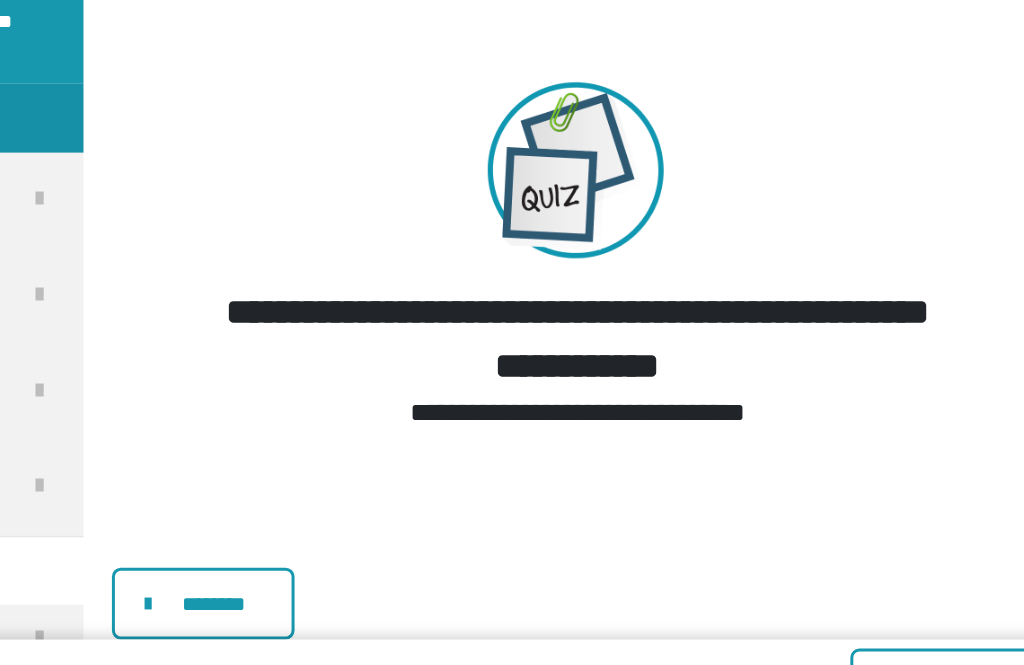 scroll, scrollTop: 3141, scrollLeft: 0, axis: vertical 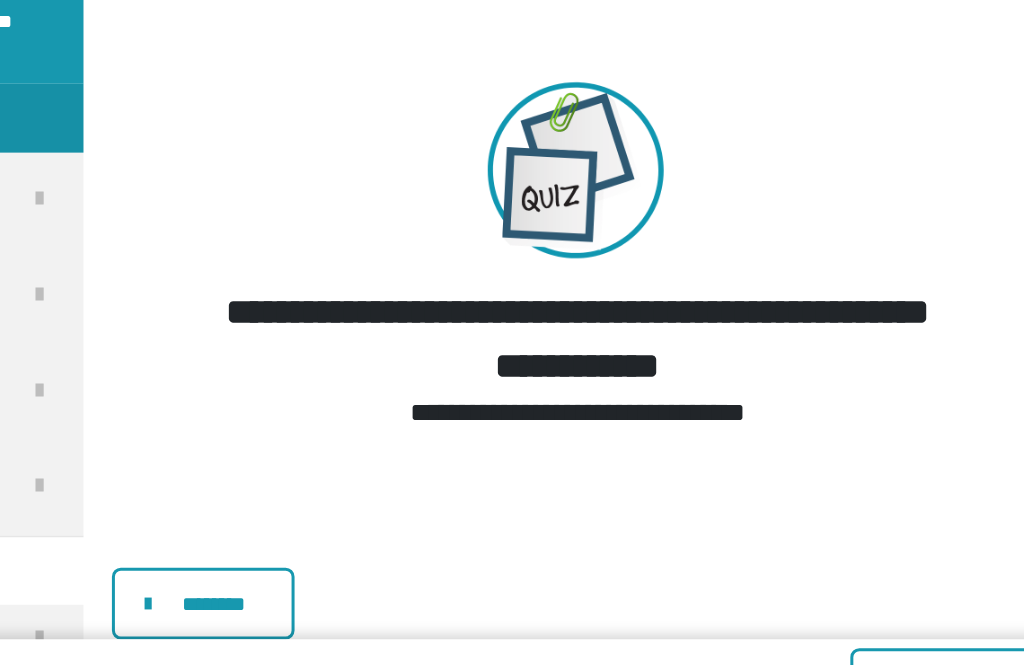 click on "********" at bounding box center (440, 581) 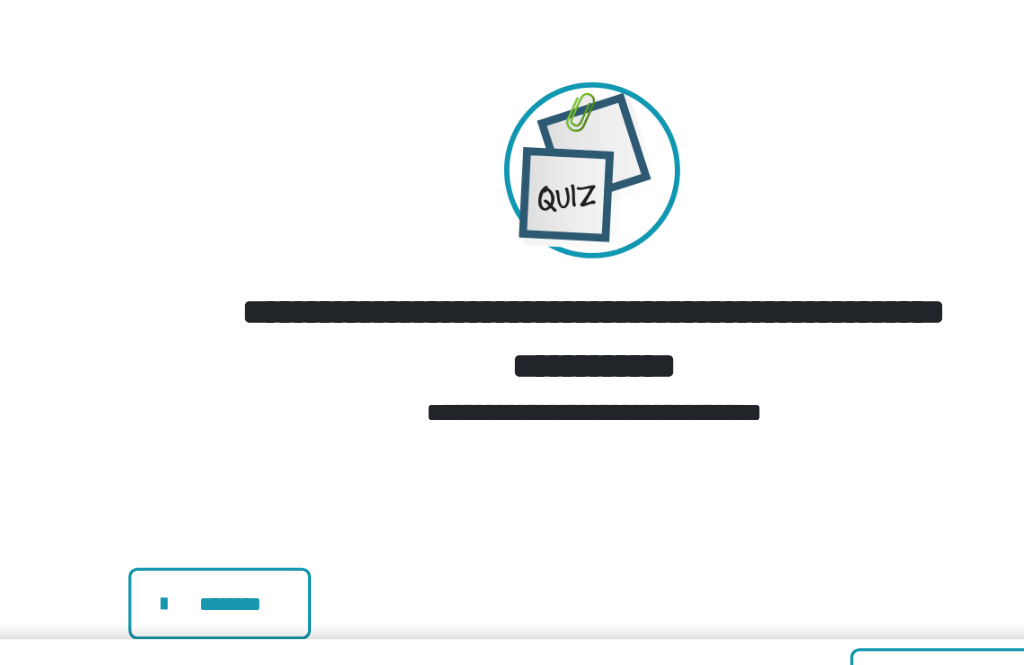 scroll, scrollTop: 0, scrollLeft: 0, axis: both 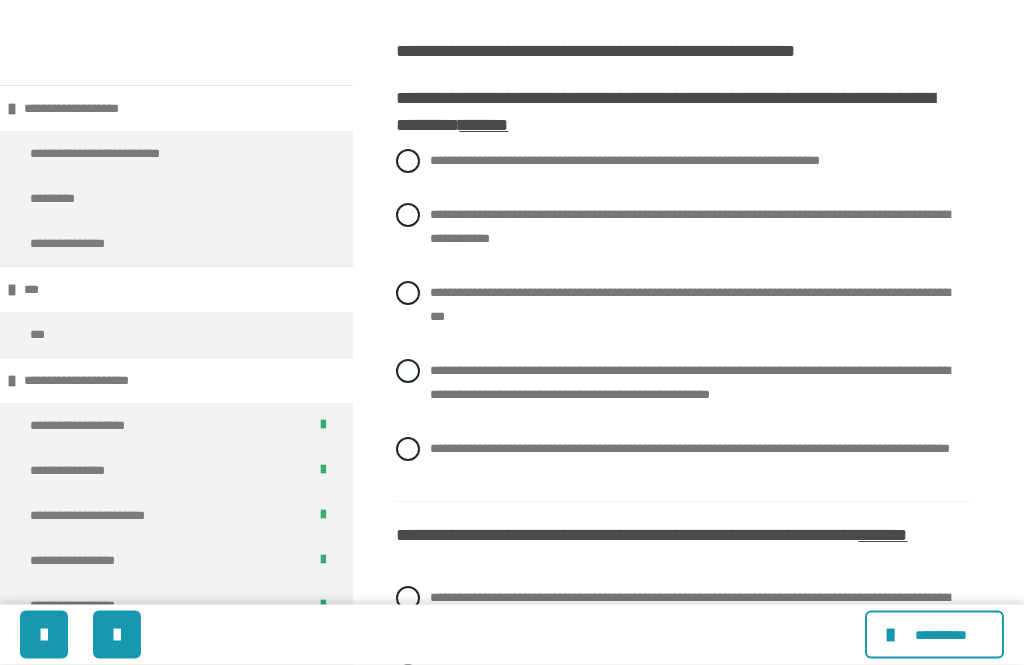 click on "**********" at bounding box center [625, 161] 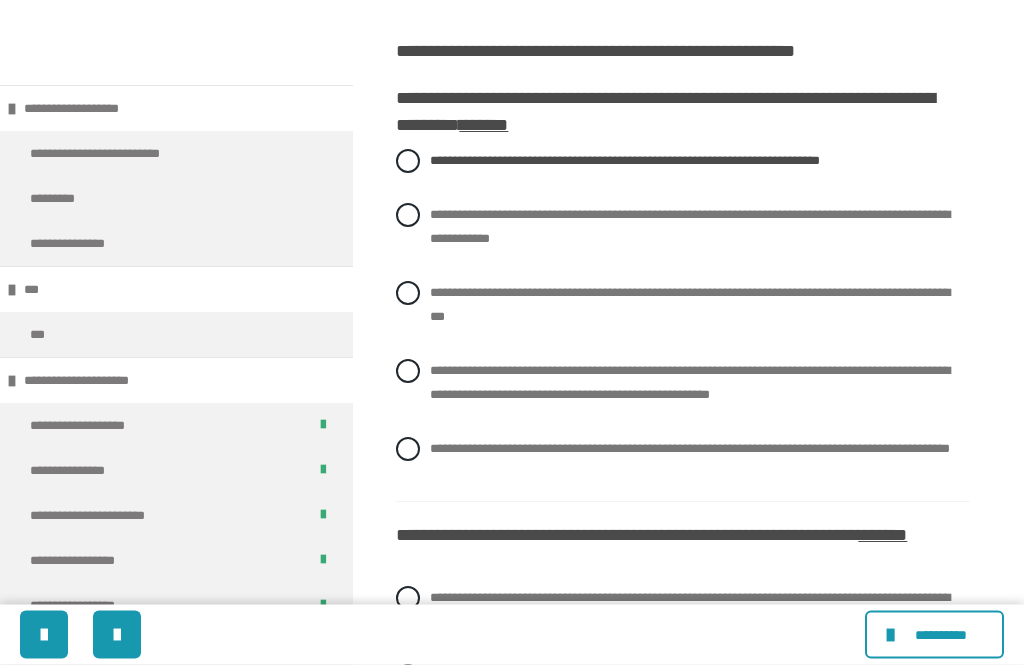 scroll, scrollTop: 584, scrollLeft: 0, axis: vertical 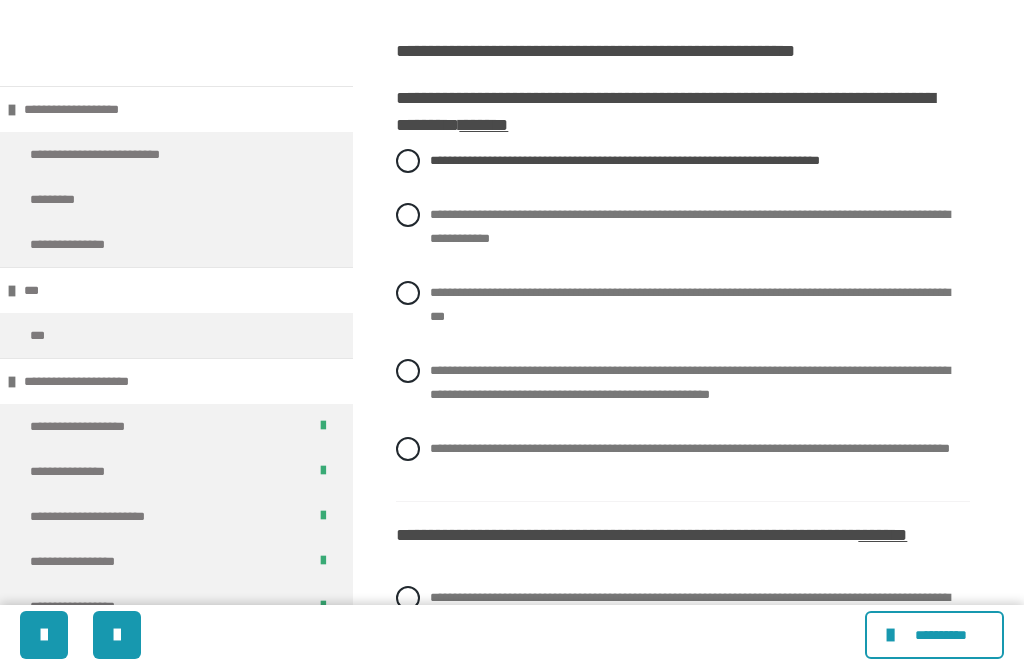 click on "**********" at bounding box center [690, 304] 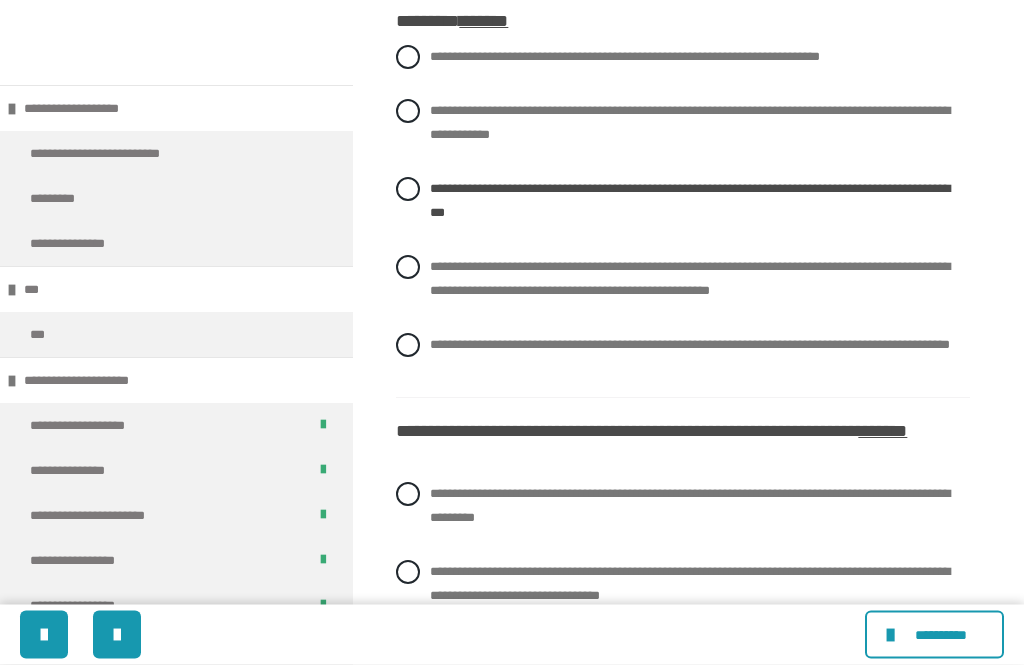 scroll, scrollTop: 688, scrollLeft: 0, axis: vertical 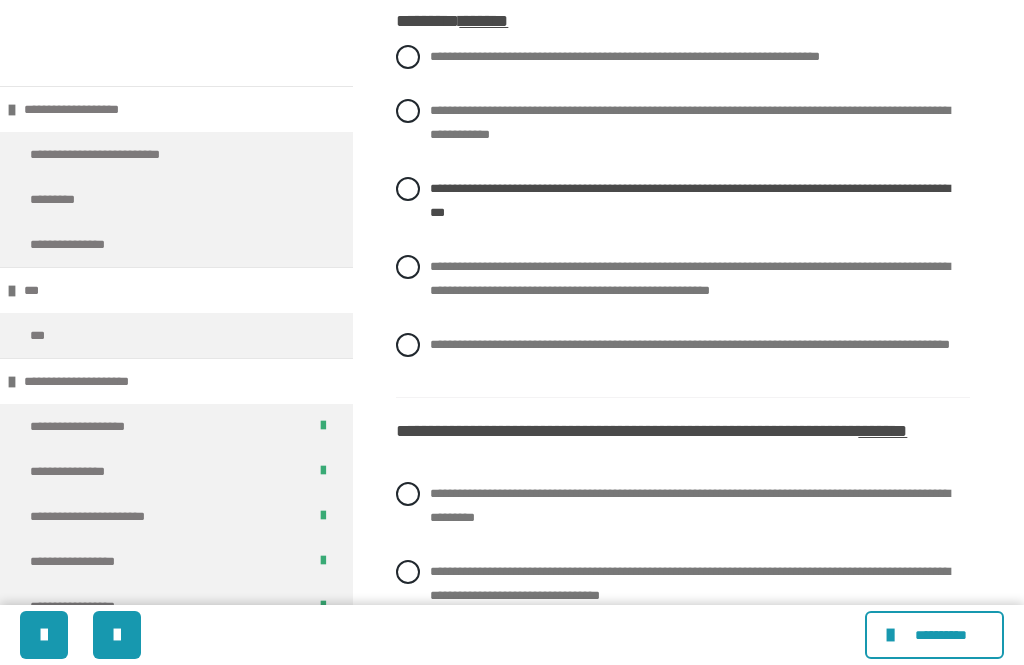 click on "**********" at bounding box center (683, 279) 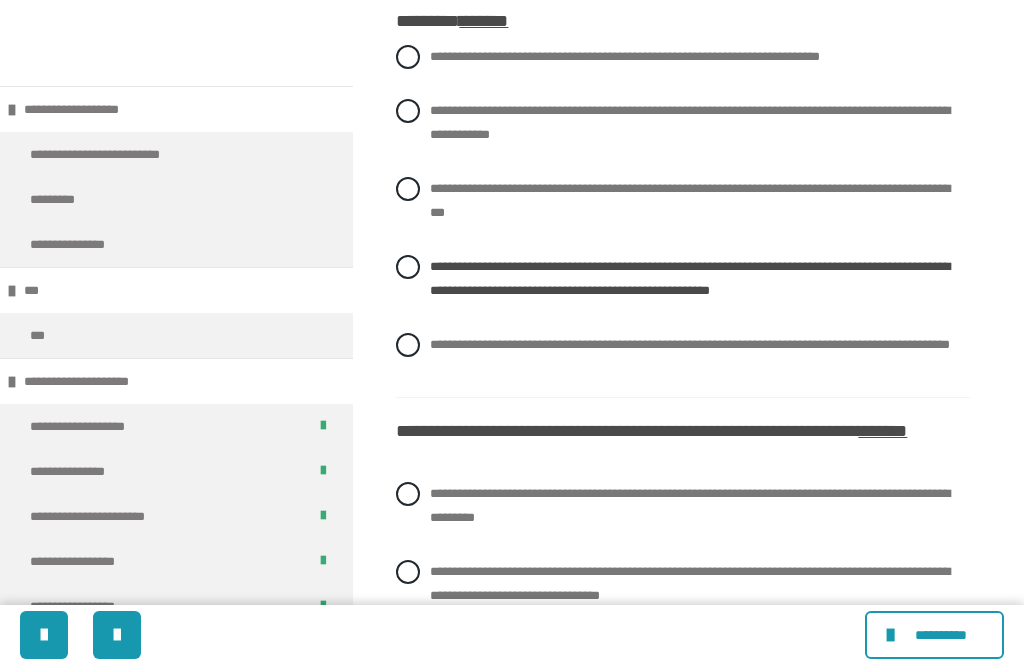 click on "**********" at bounding box center (690, 344) 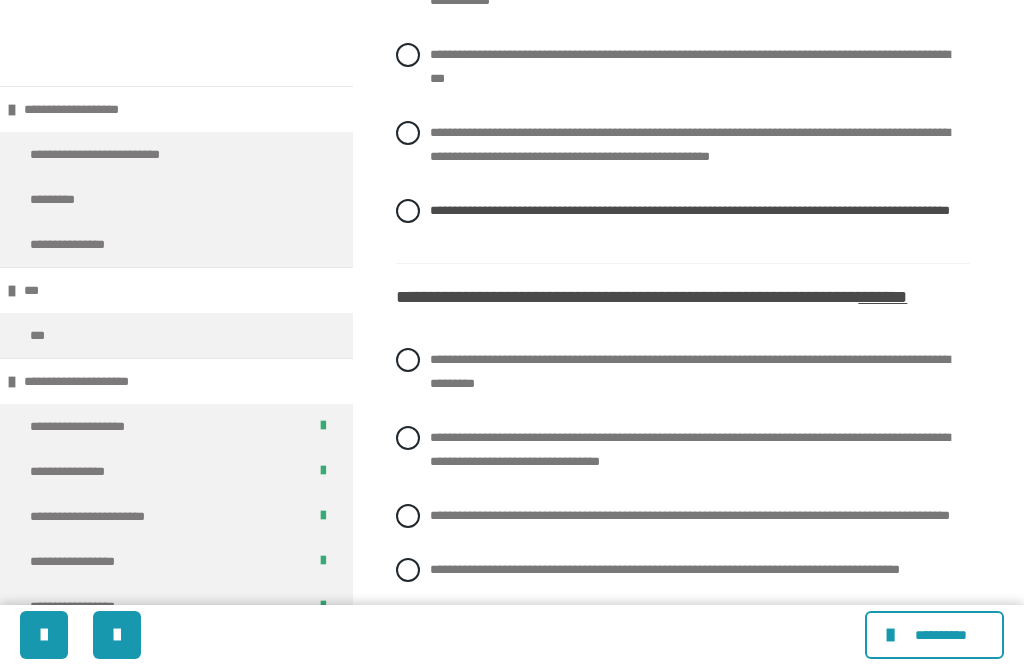 scroll, scrollTop: 813, scrollLeft: 0, axis: vertical 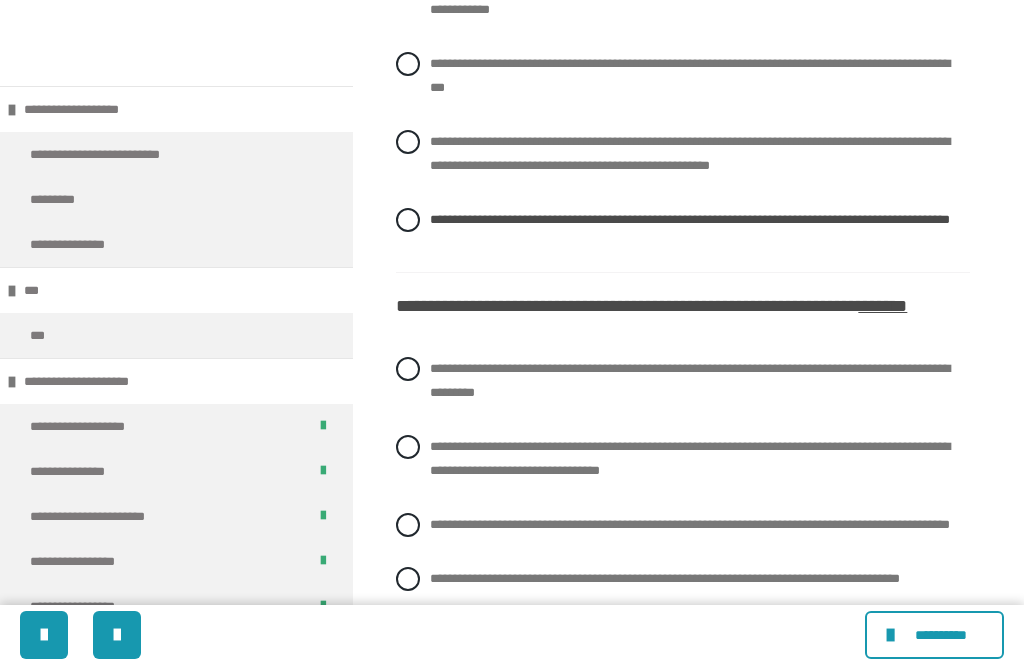click on "**********" at bounding box center (683, 76) 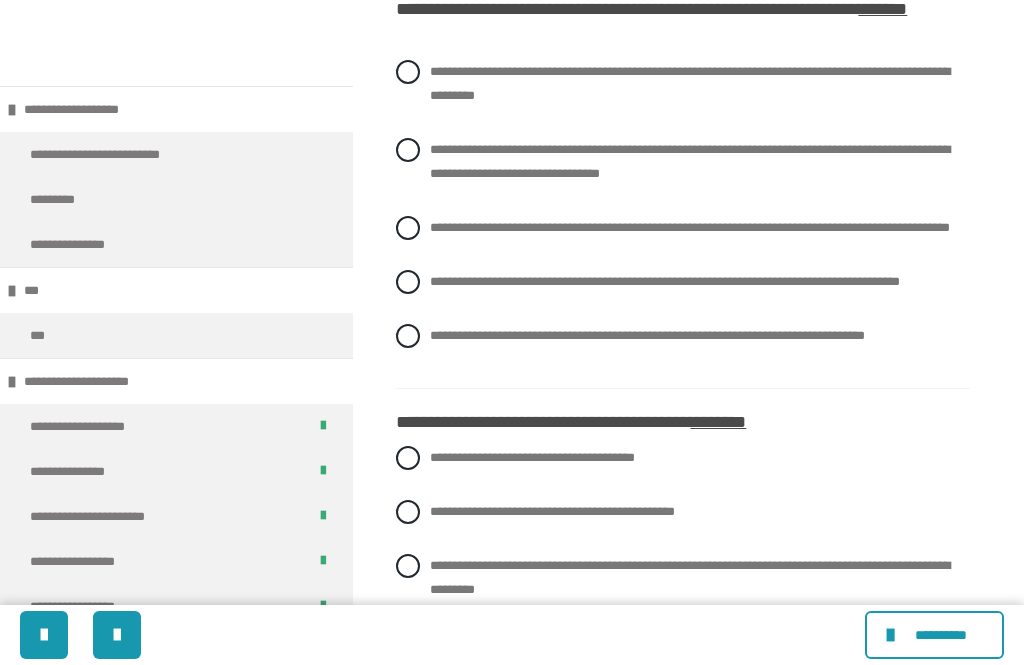 scroll, scrollTop: 1109, scrollLeft: 0, axis: vertical 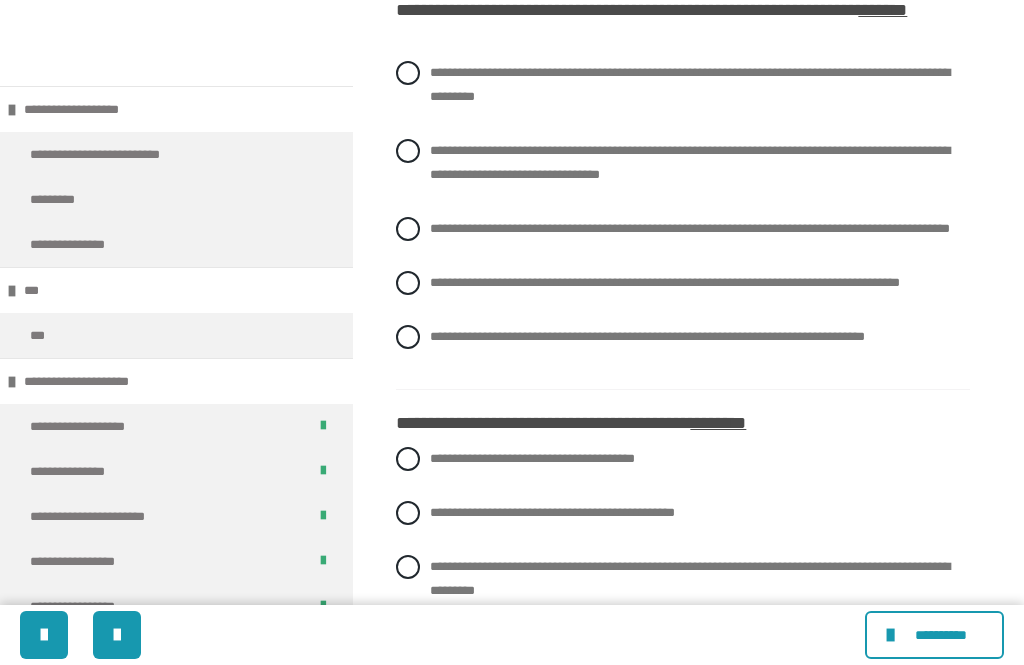 click on "**********" at bounding box center (683, 85) 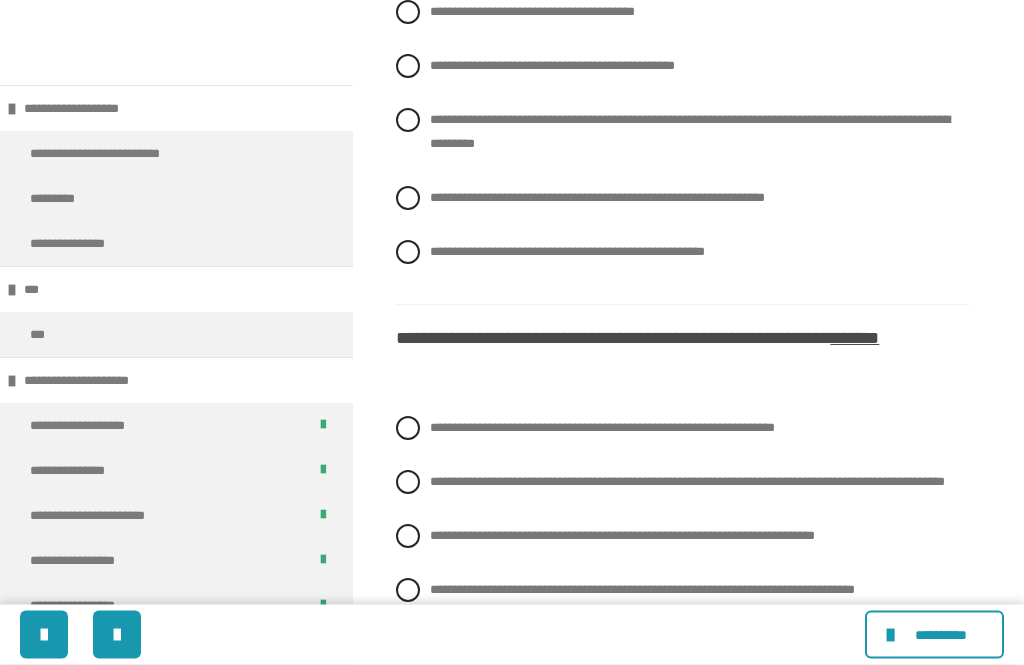 scroll, scrollTop: 1556, scrollLeft: 0, axis: vertical 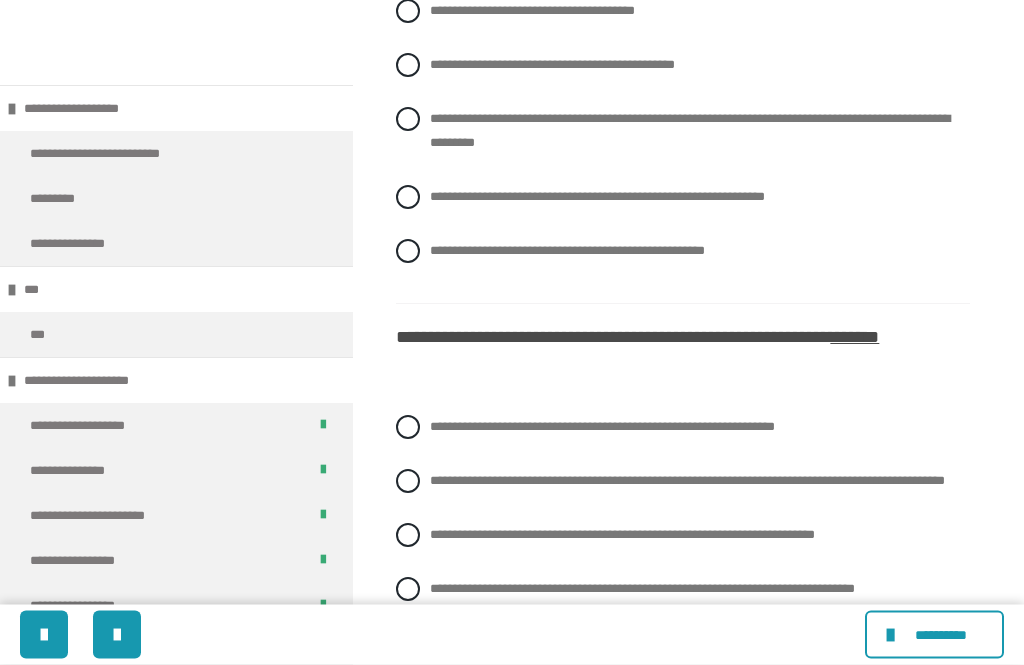 click on "**********" at bounding box center [683, 198] 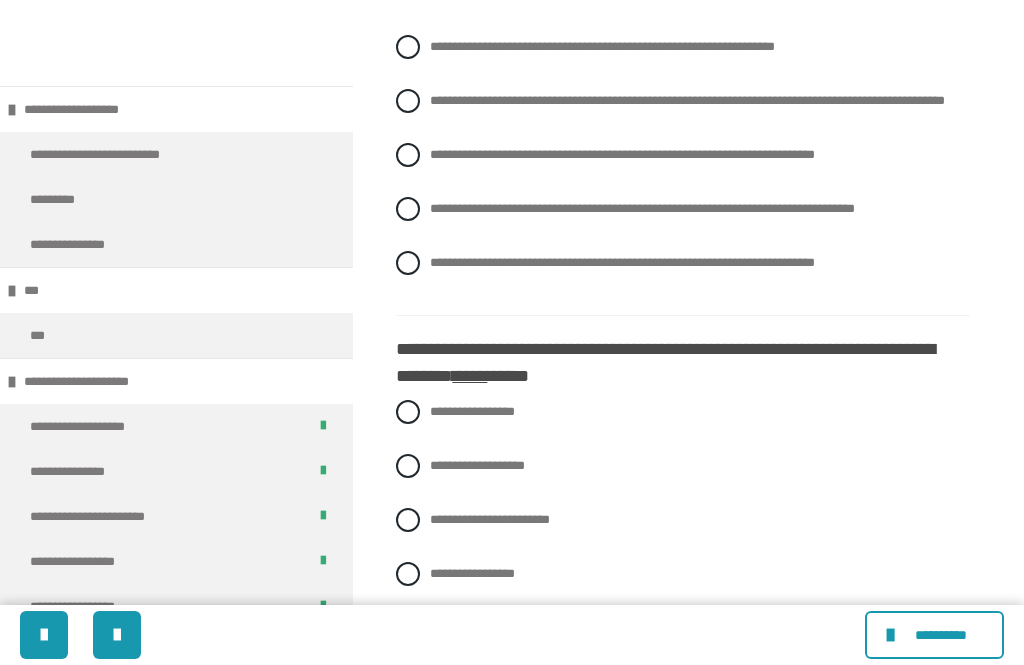 scroll, scrollTop: 1935, scrollLeft: 0, axis: vertical 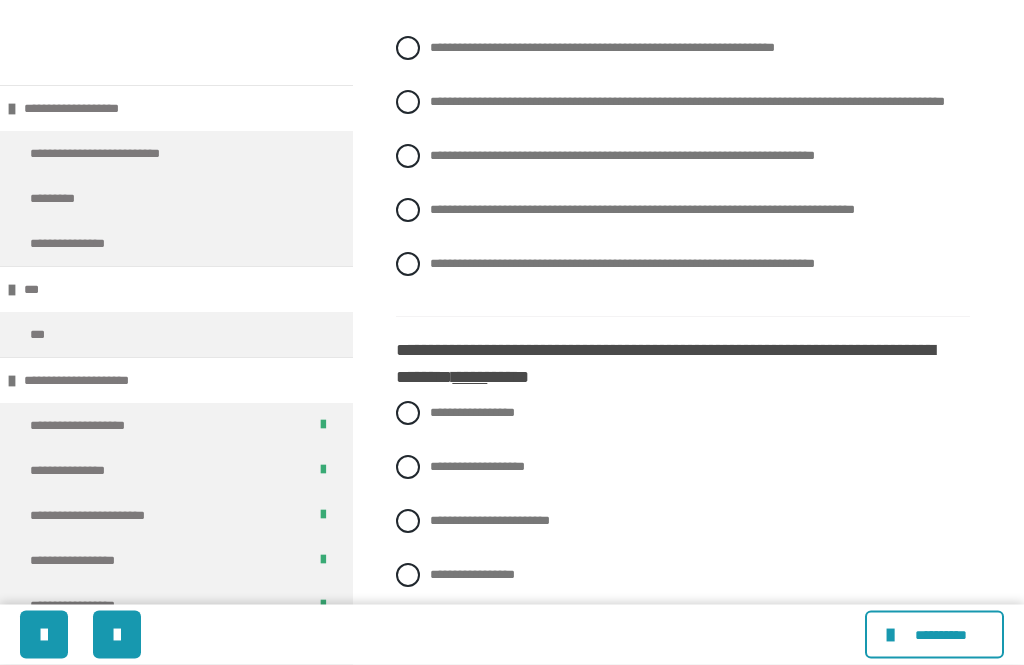 click on "**********" at bounding box center [622, 264] 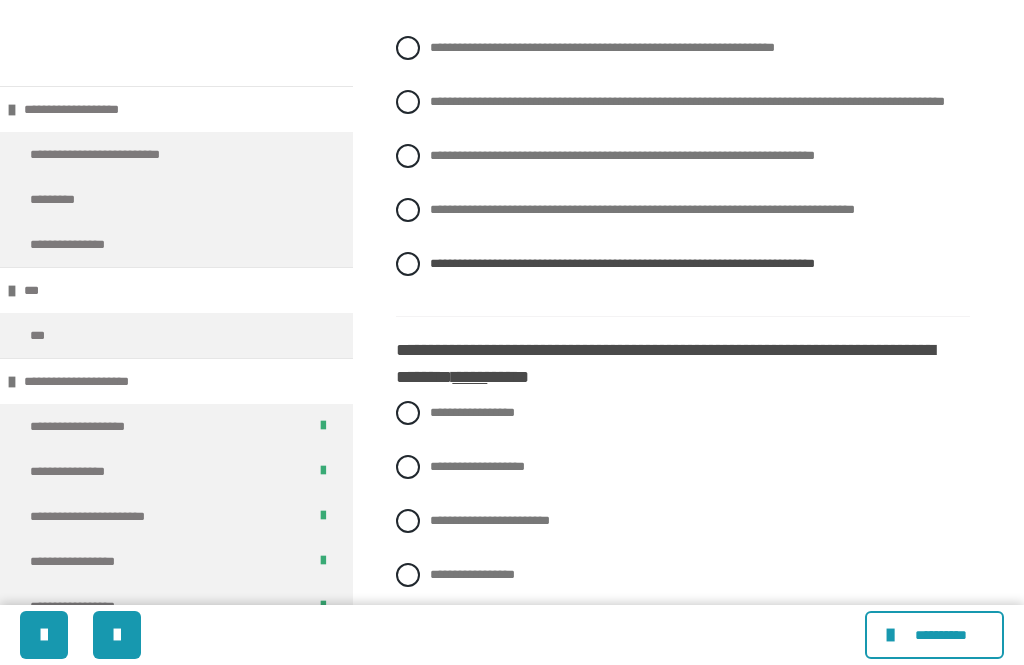click on "**********" at bounding box center (683, 210) 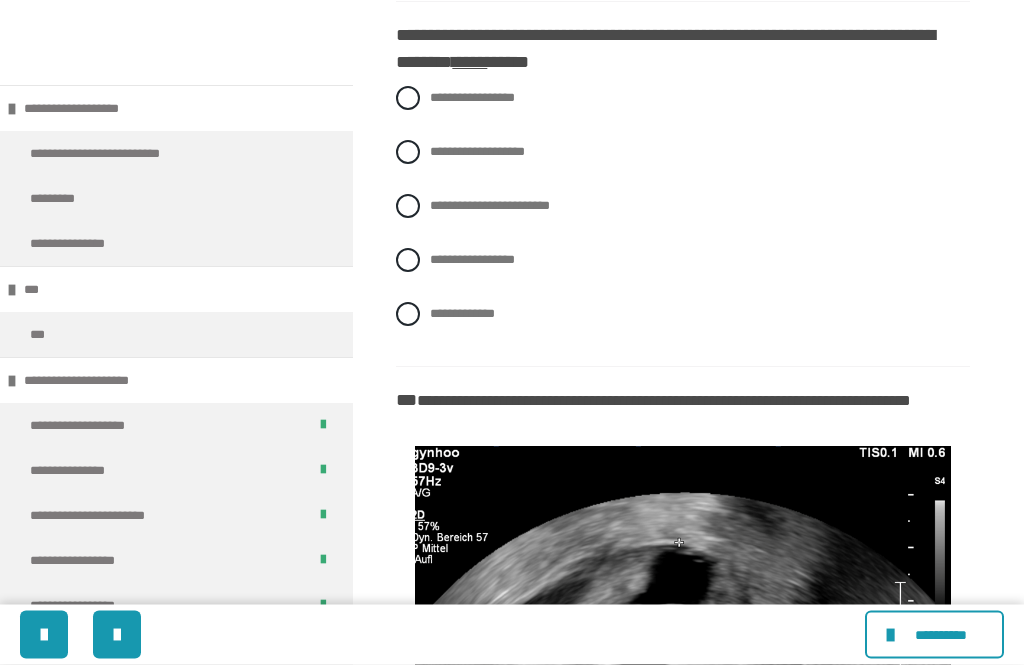 scroll, scrollTop: 2251, scrollLeft: 0, axis: vertical 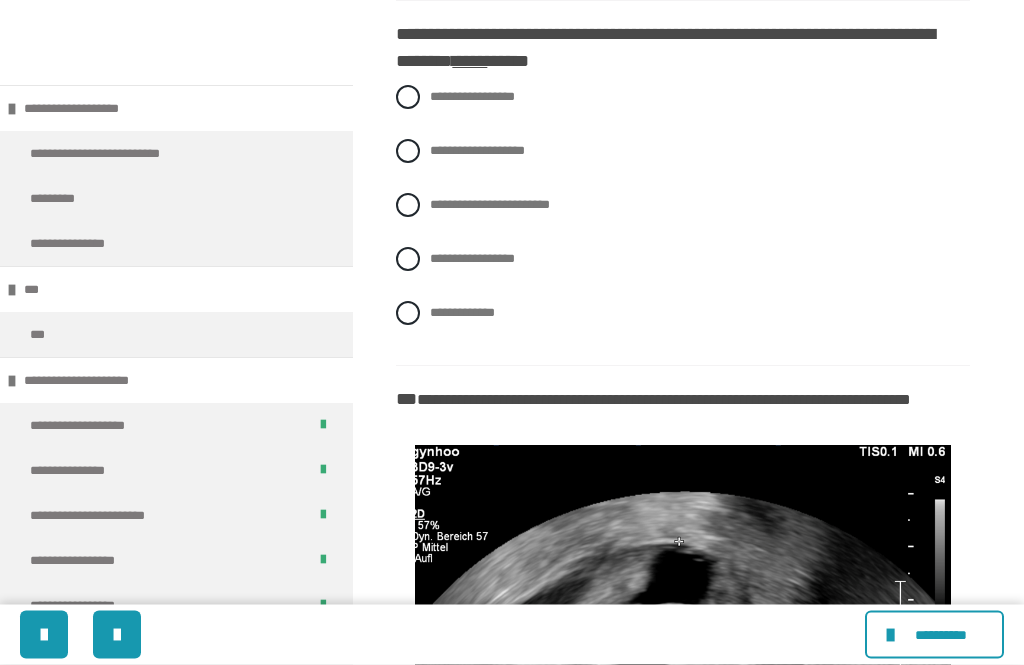 click on "**********" at bounding box center (472, 259) 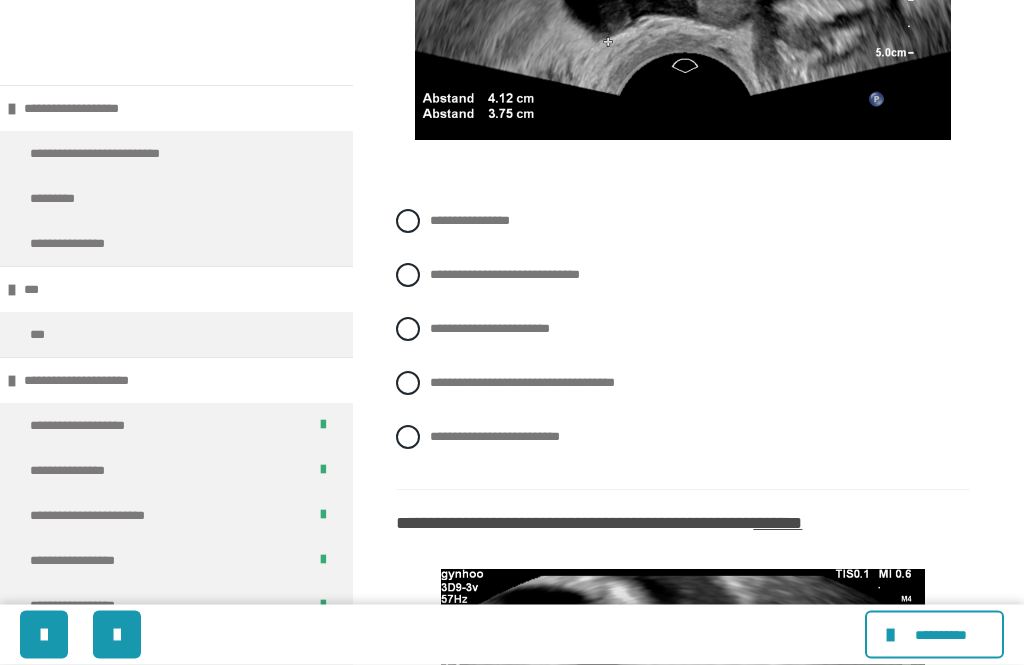 scroll, scrollTop: 2958, scrollLeft: 0, axis: vertical 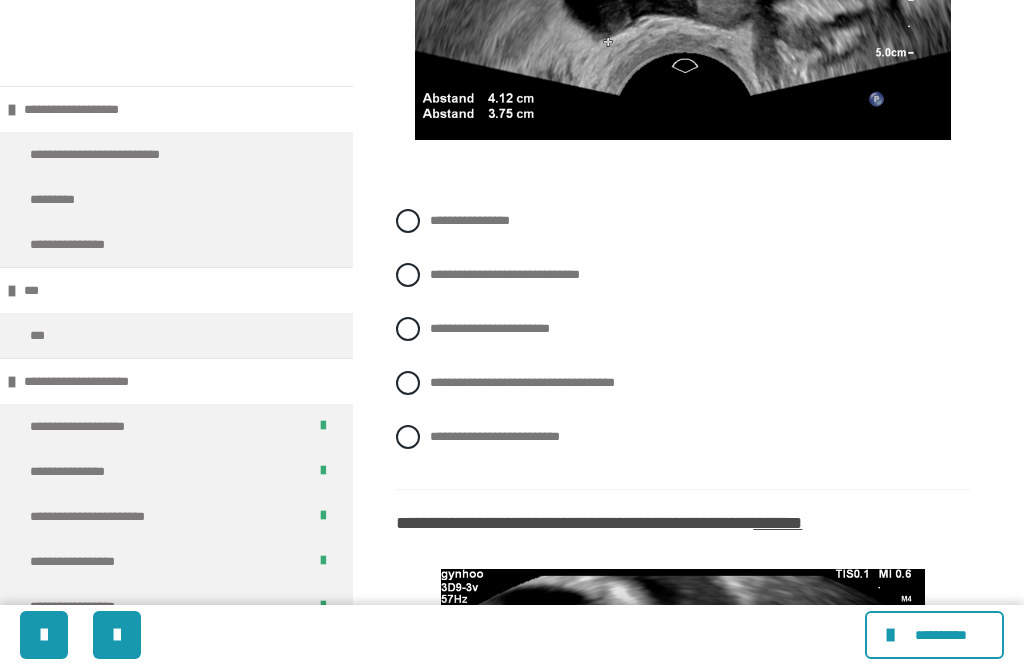 click on "**********" at bounding box center [495, 436] 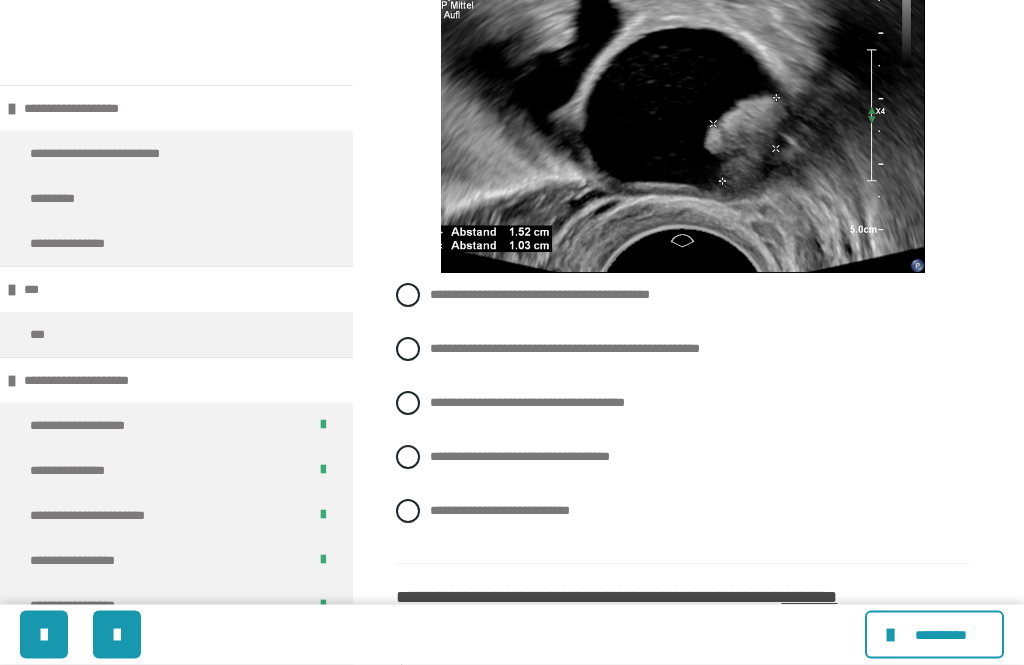 scroll, scrollTop: 3603, scrollLeft: 0, axis: vertical 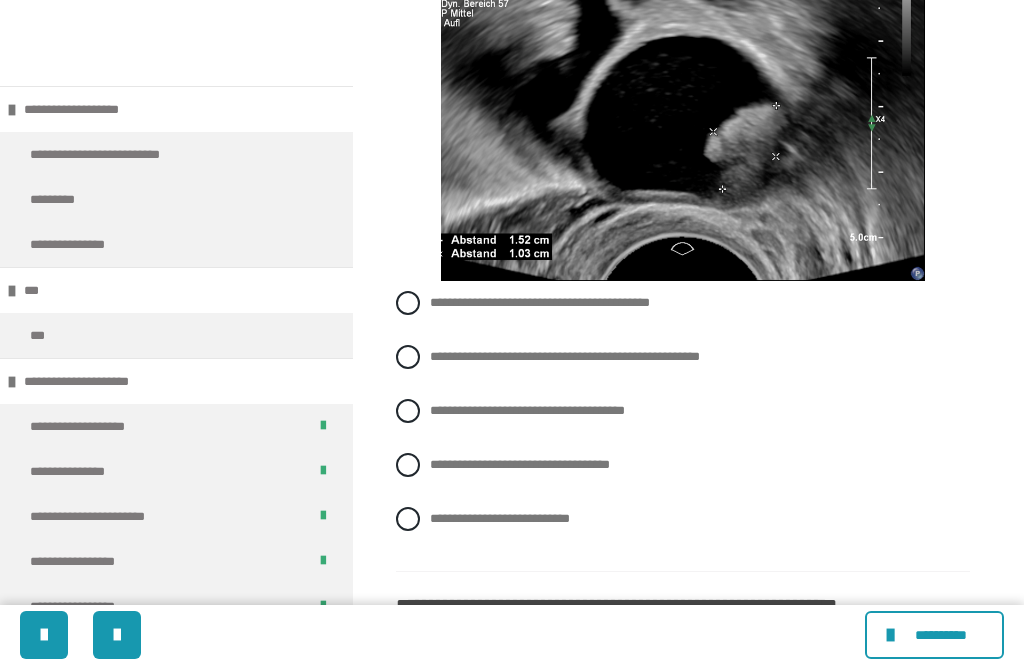 click on "**********" at bounding box center [540, 302] 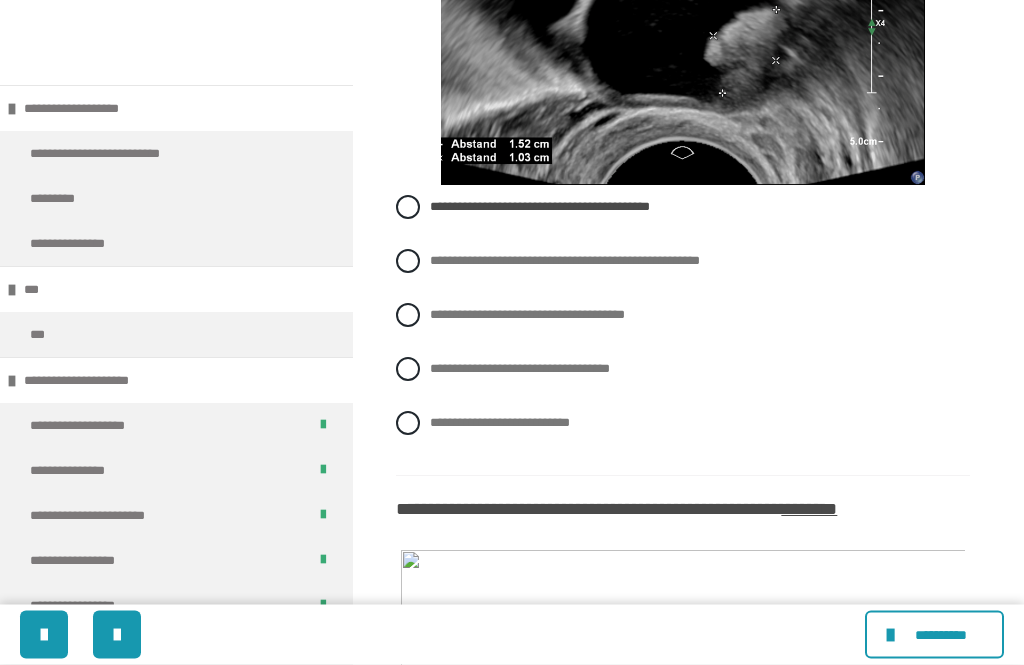 scroll, scrollTop: 3699, scrollLeft: 0, axis: vertical 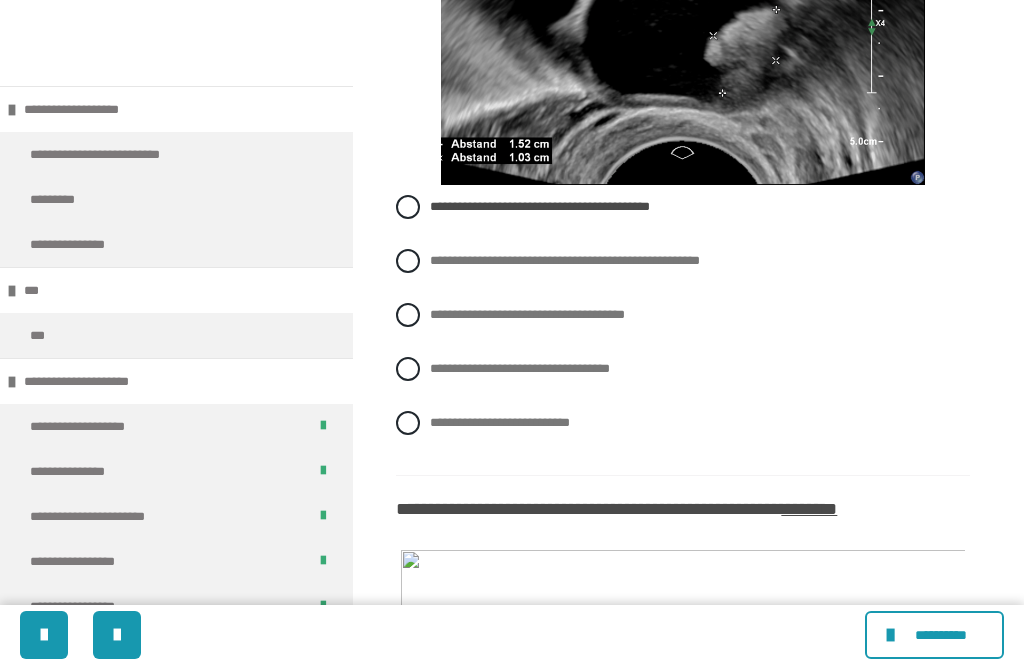 click on "**********" at bounding box center (520, 368) 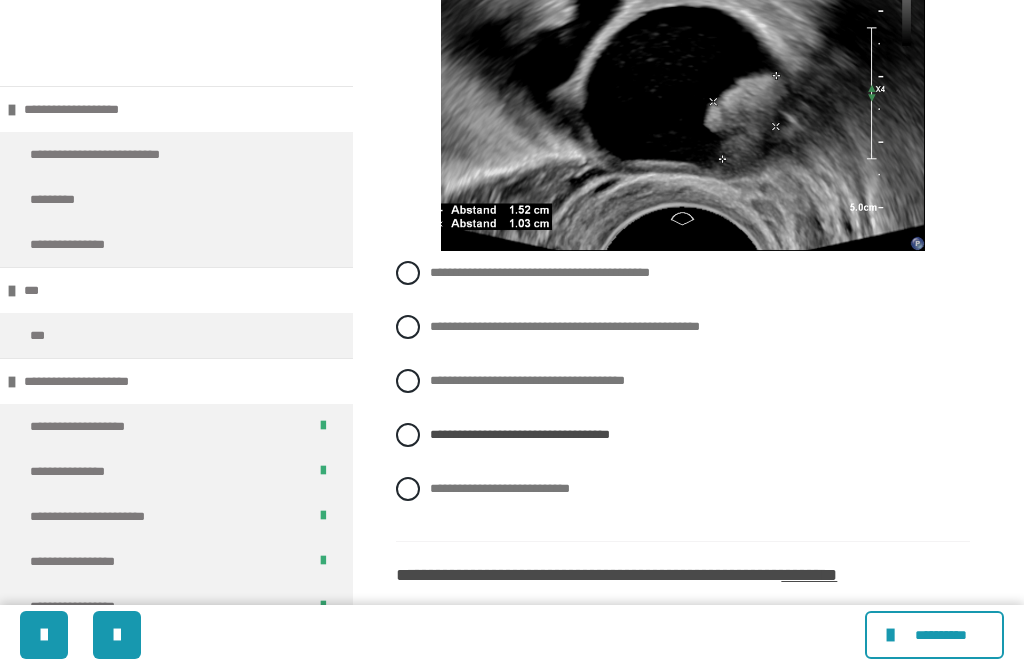 scroll, scrollTop: 3629, scrollLeft: 0, axis: vertical 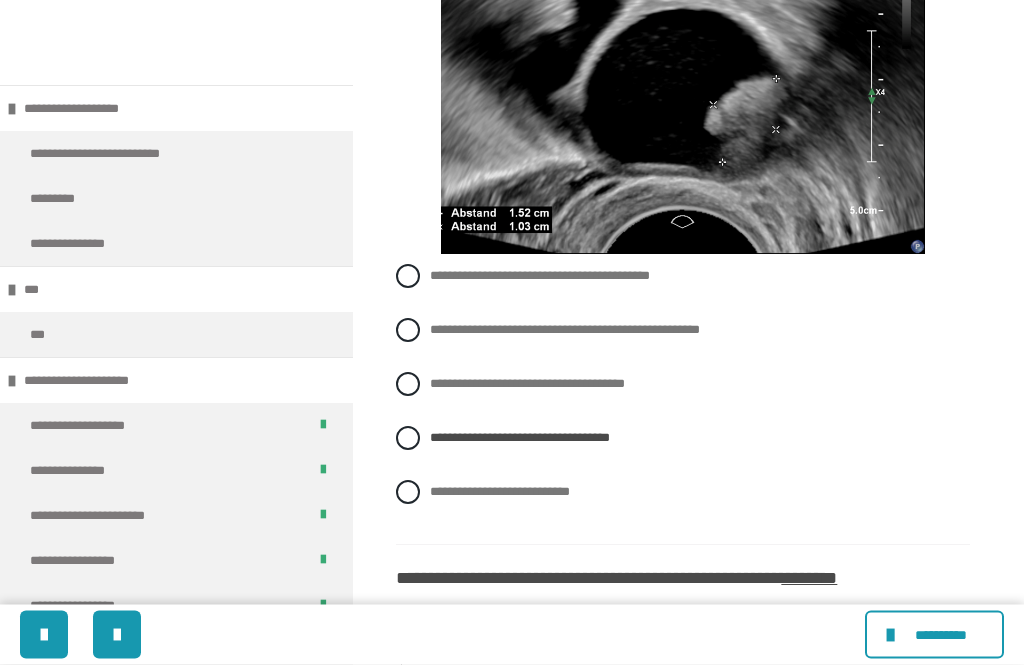 click on "**********" at bounding box center [683, 331] 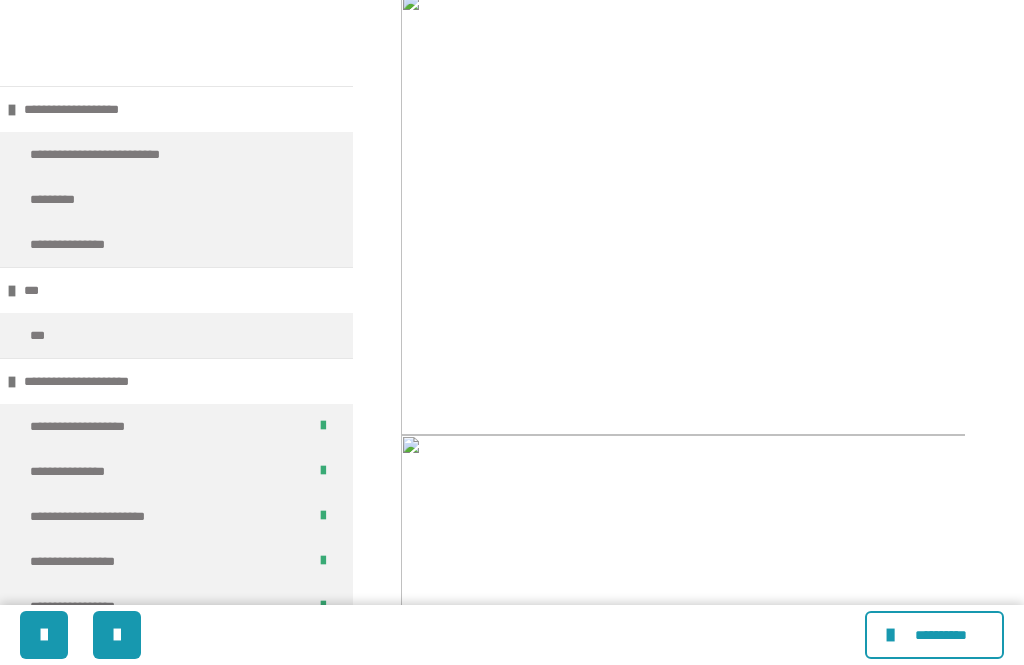 scroll, scrollTop: 4261, scrollLeft: 0, axis: vertical 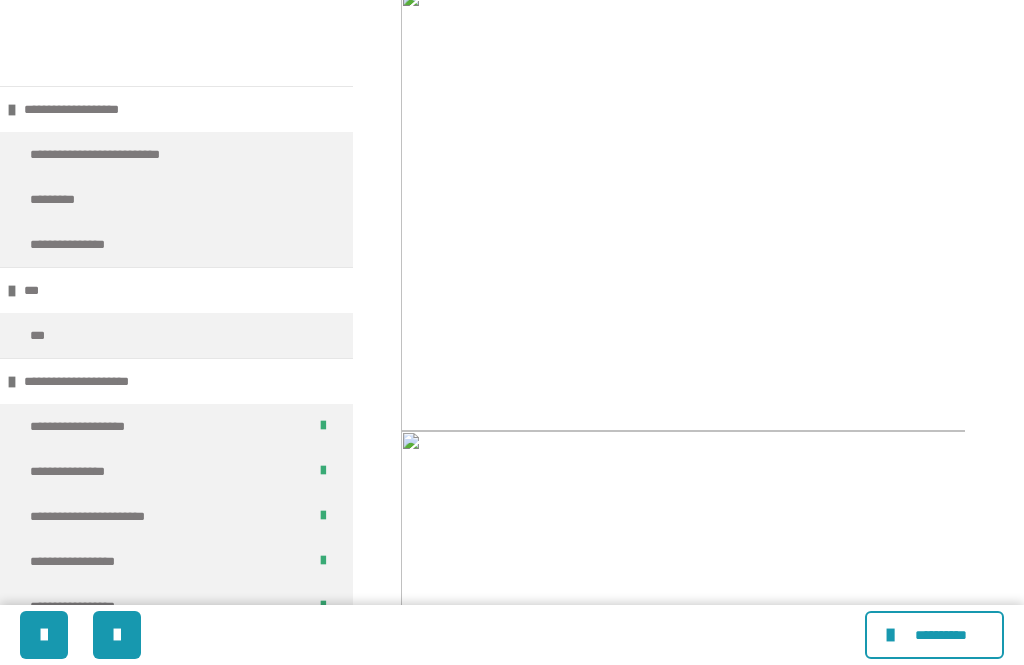 click at bounding box center (683, 209) 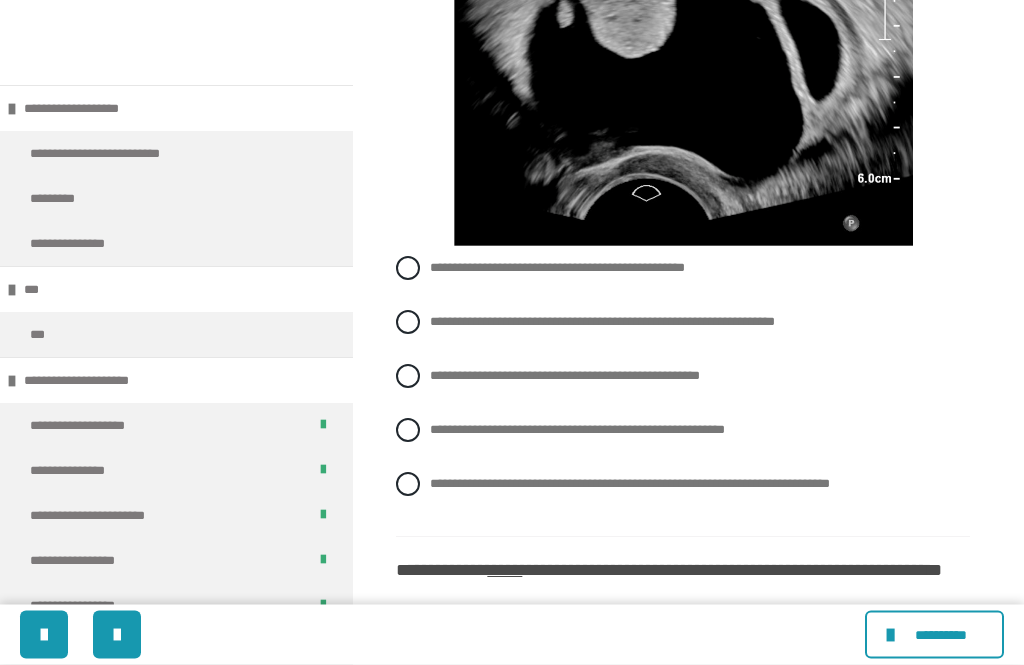 scroll, scrollTop: 5697, scrollLeft: 0, axis: vertical 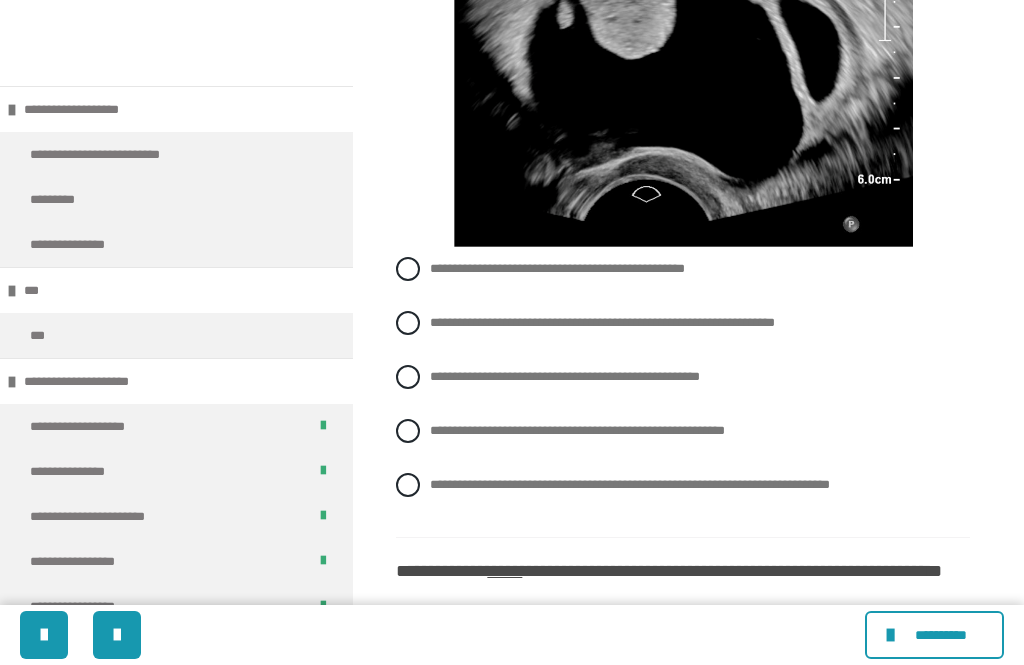 click on "**********" at bounding box center (602, 322) 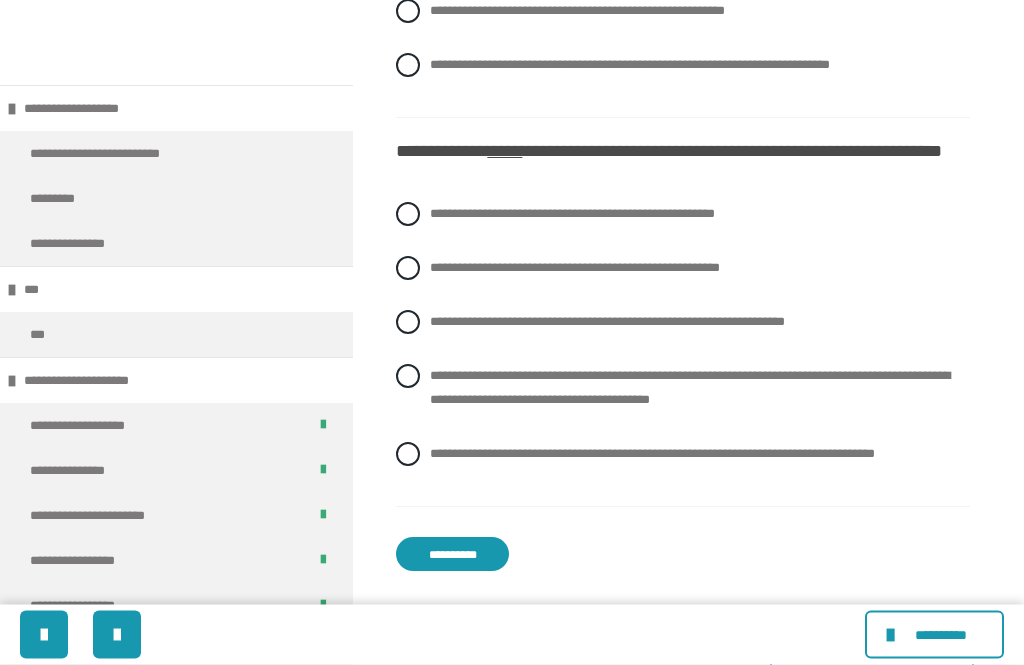 scroll, scrollTop: 6121, scrollLeft: 0, axis: vertical 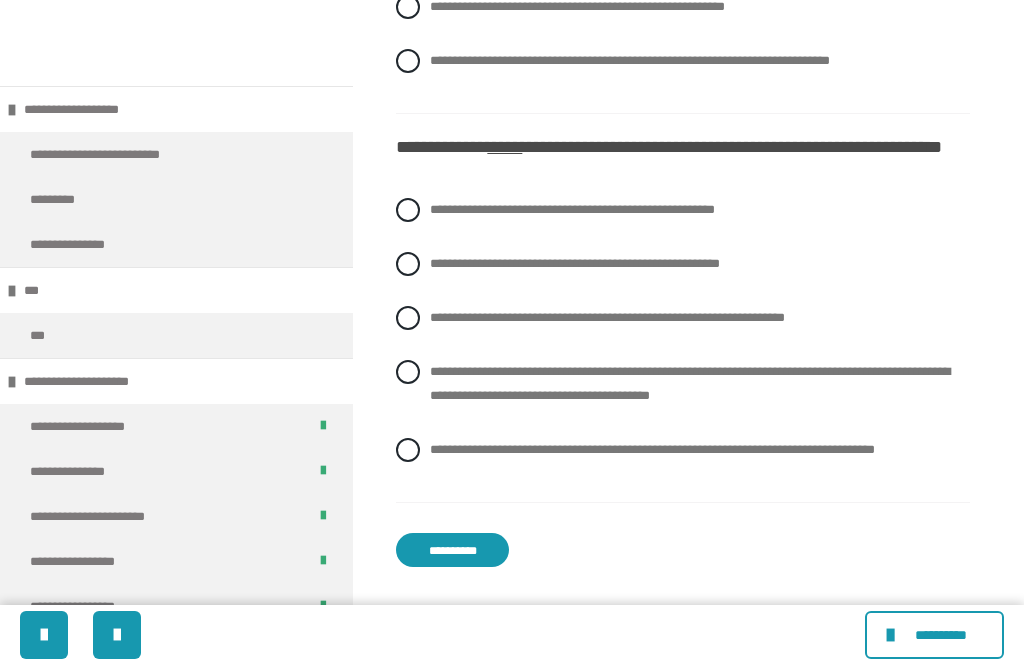 click on "**********" at bounding box center (683, 210) 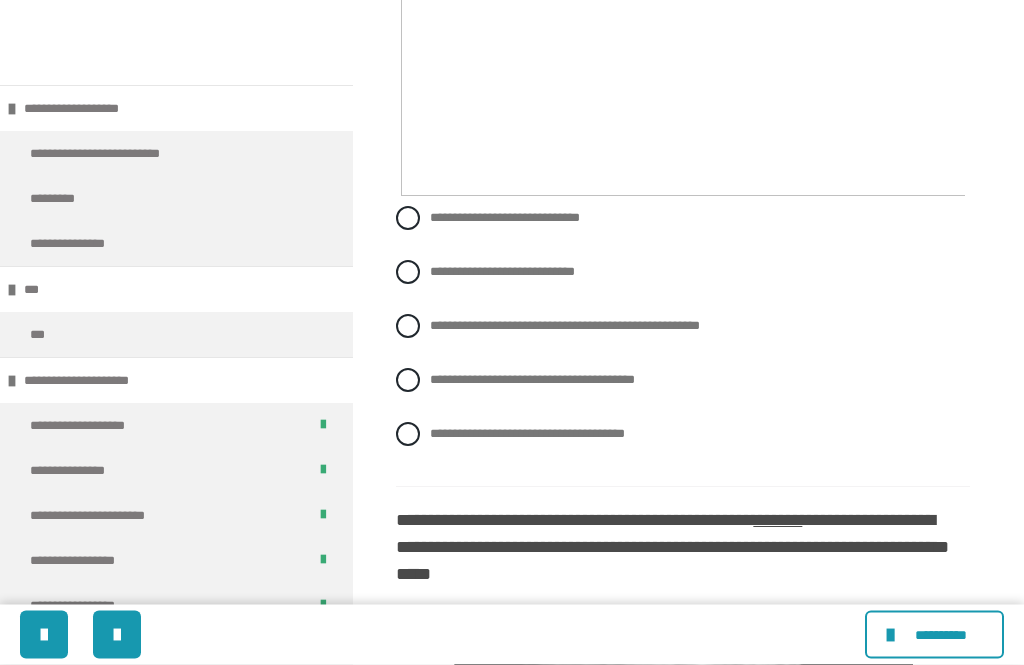 scroll, scrollTop: 4939, scrollLeft: 0, axis: vertical 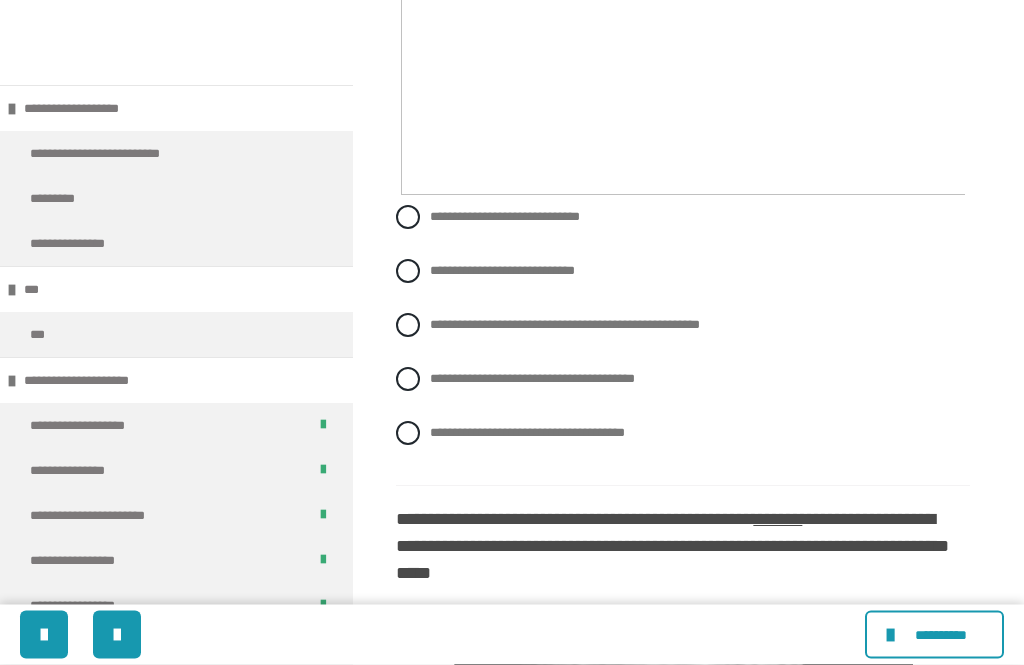 click on "**********" at bounding box center (565, 325) 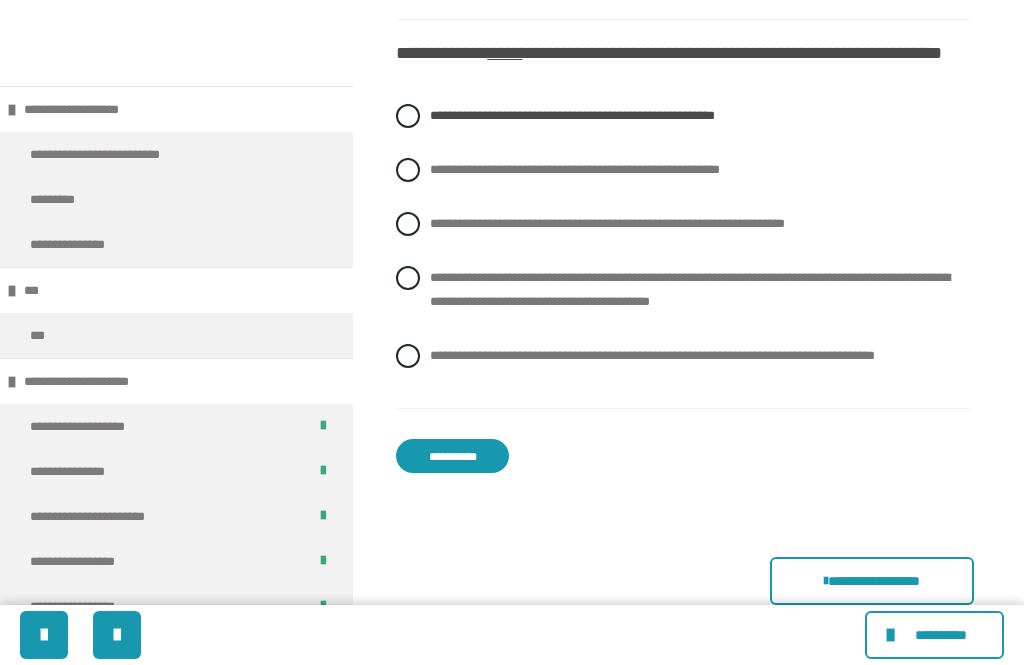 scroll, scrollTop: 6329, scrollLeft: 0, axis: vertical 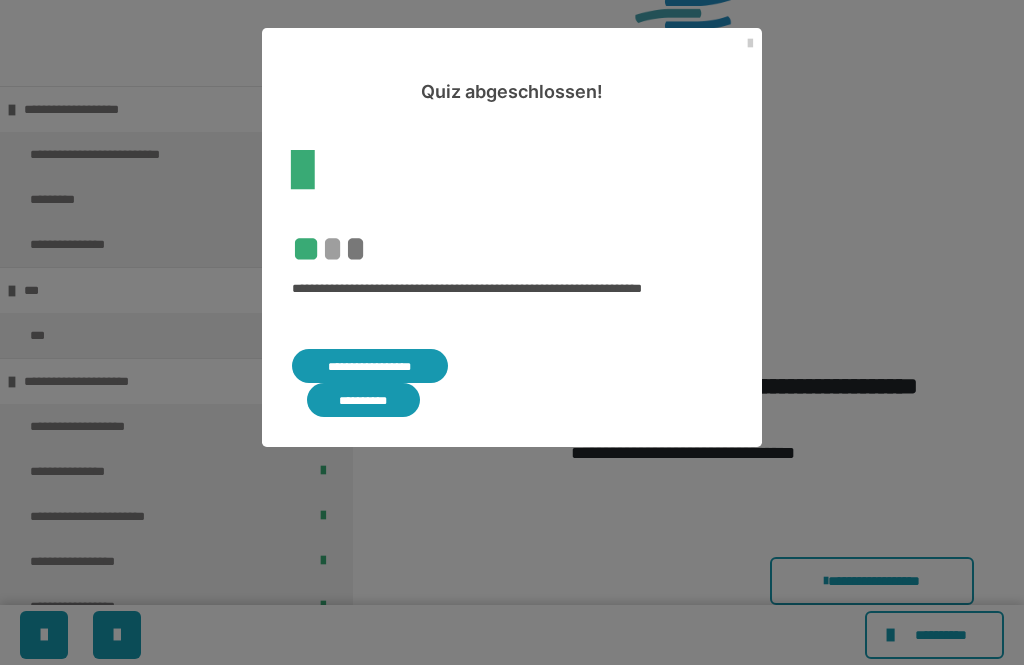 click on "**********" at bounding box center (363, 400) 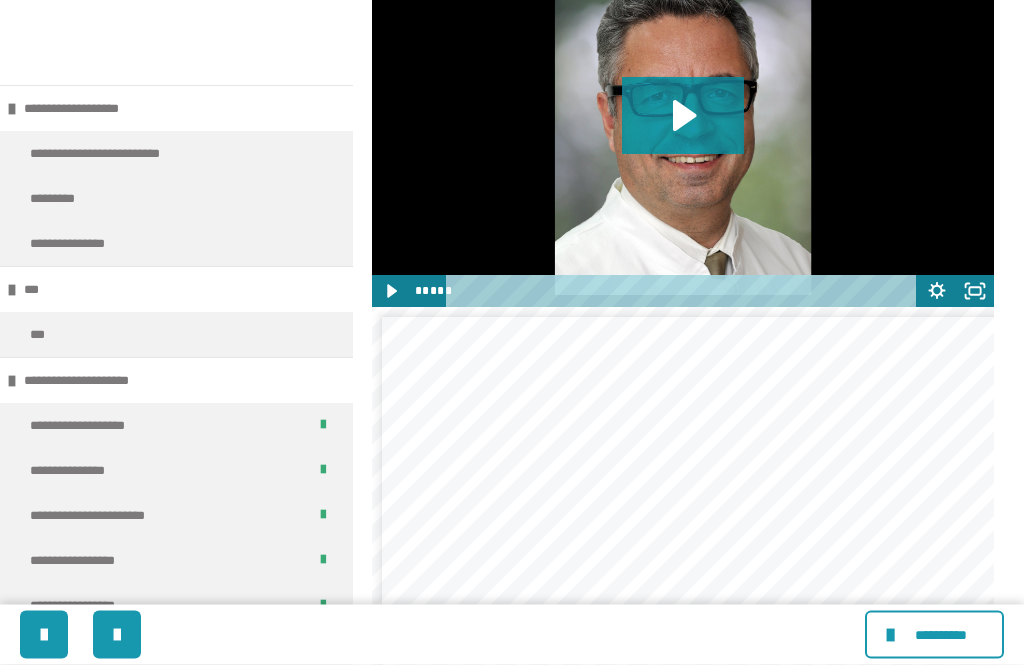 scroll, scrollTop: 2228, scrollLeft: 0, axis: vertical 